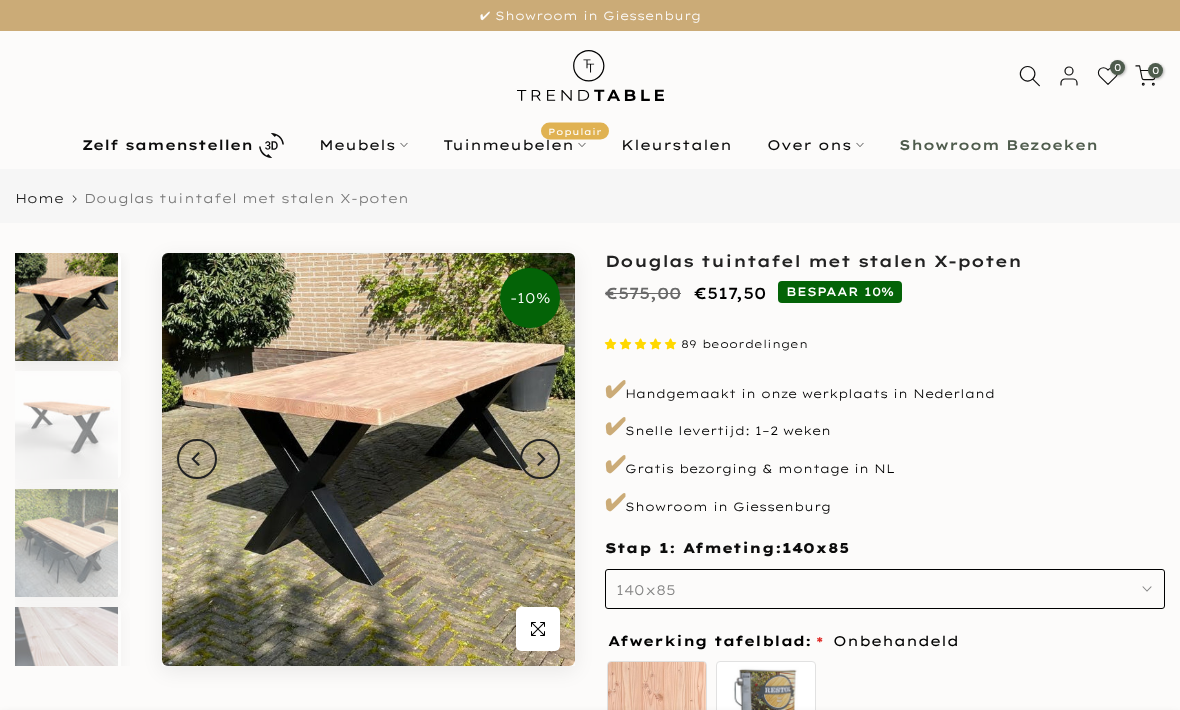 scroll, scrollTop: 0, scrollLeft: 0, axis: both 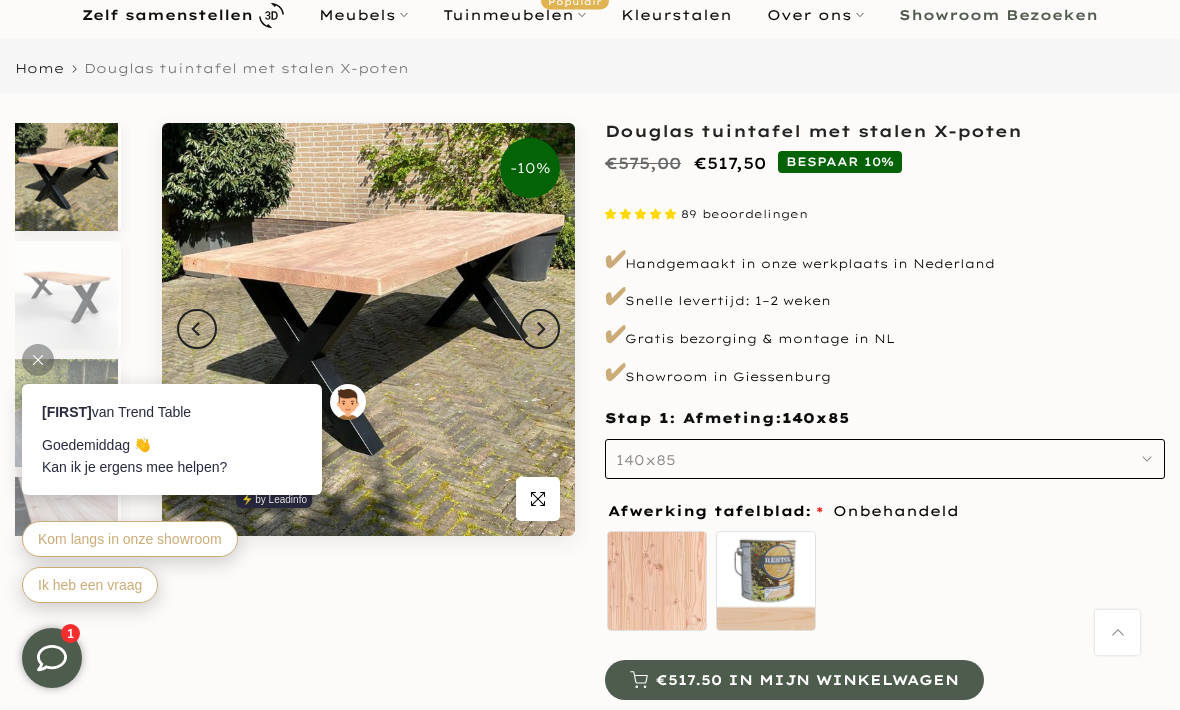 click at bounding box center (38, 360) 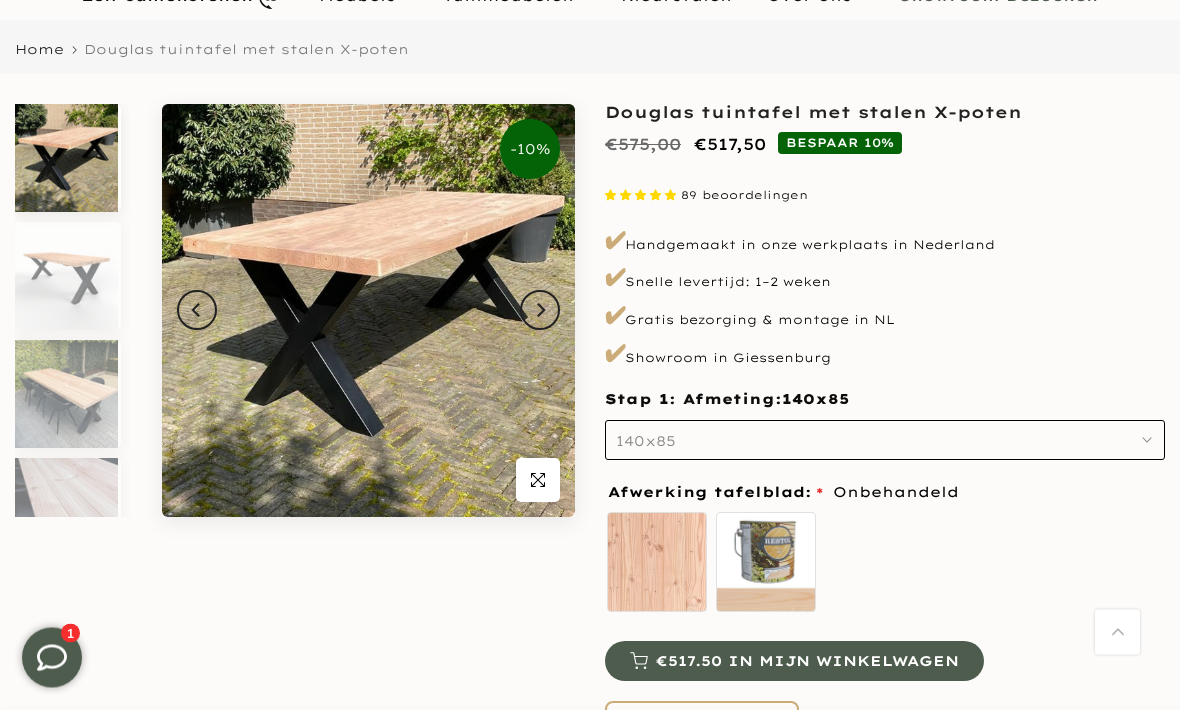 scroll, scrollTop: 149, scrollLeft: 0, axis: vertical 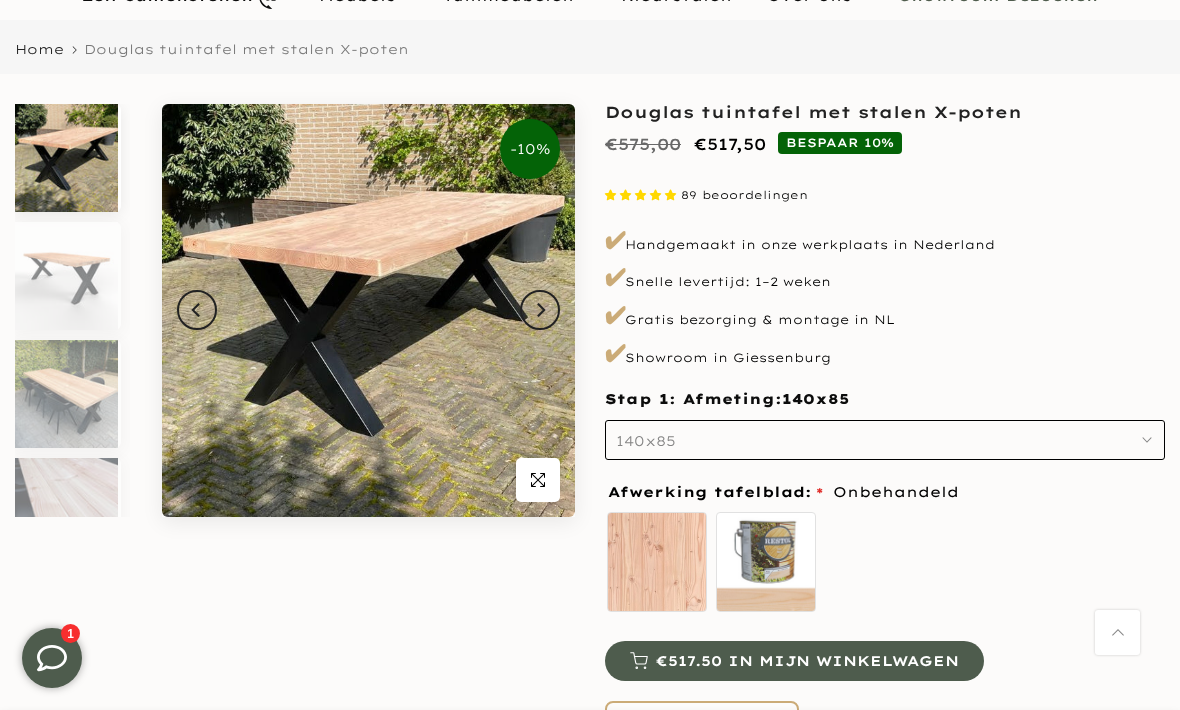 click on "zelf behandelen - beits meegeleverd" at bounding box center (766, 562) 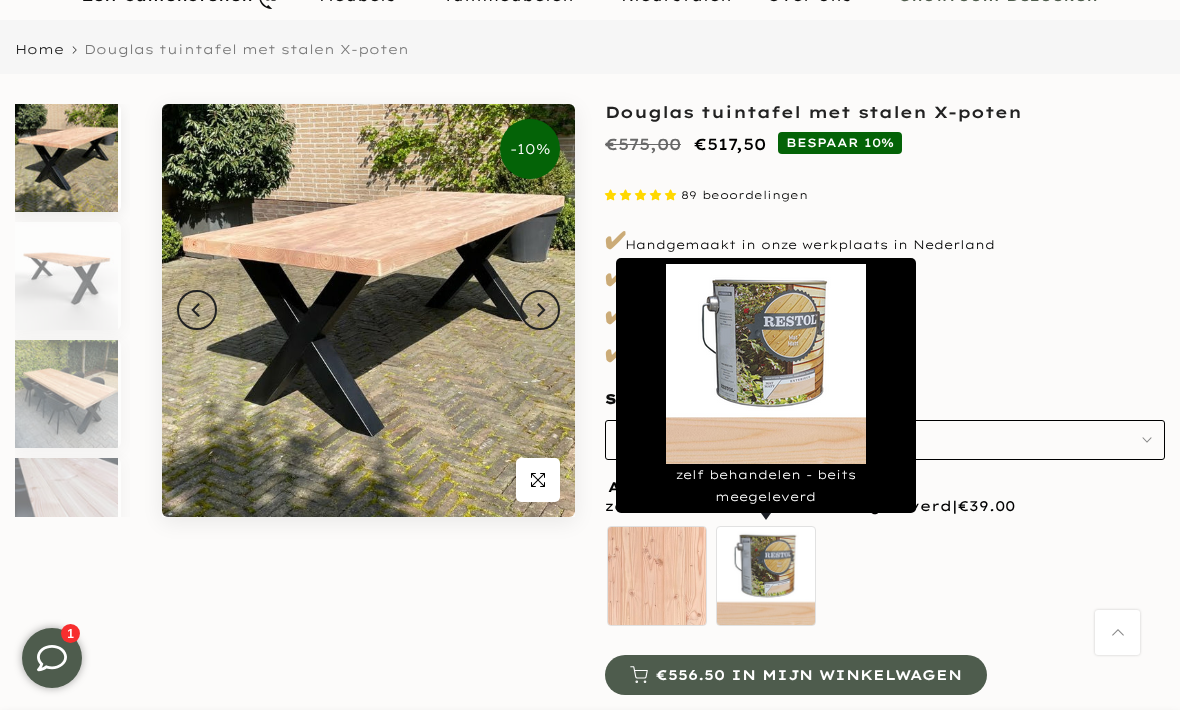 click on "Onbehandeld
zelf behandelen - beits meegeleverd" at bounding box center [885, 579] 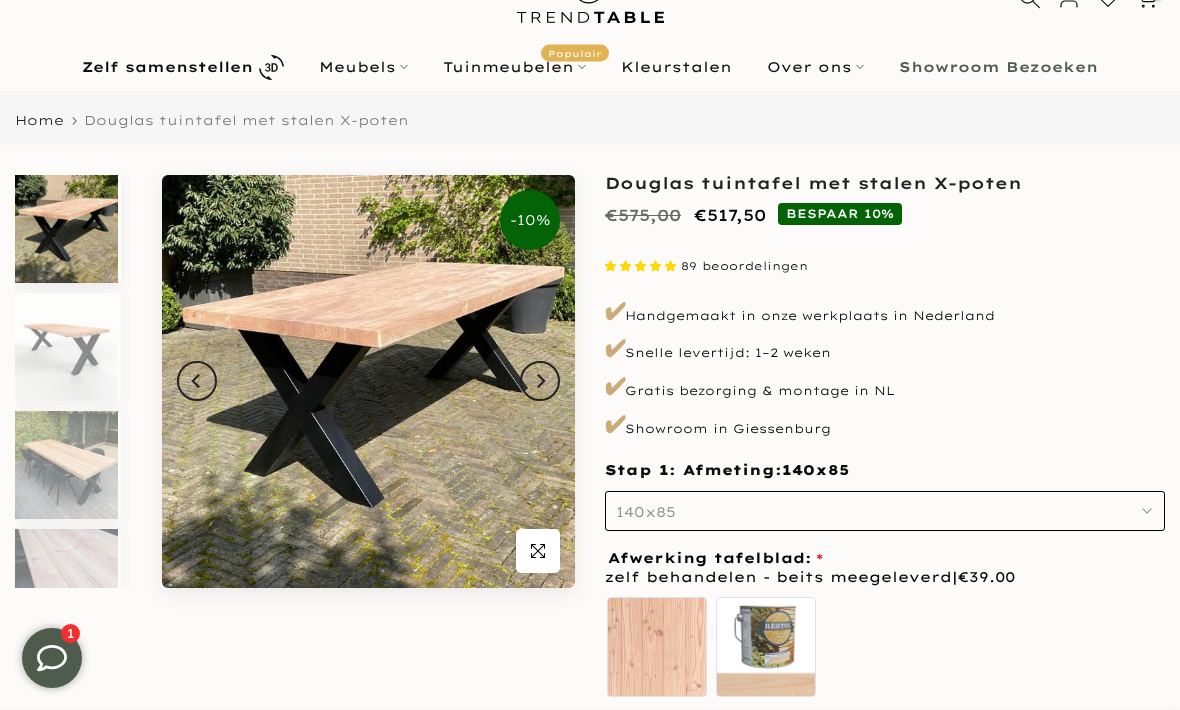 scroll, scrollTop: 77, scrollLeft: 0, axis: vertical 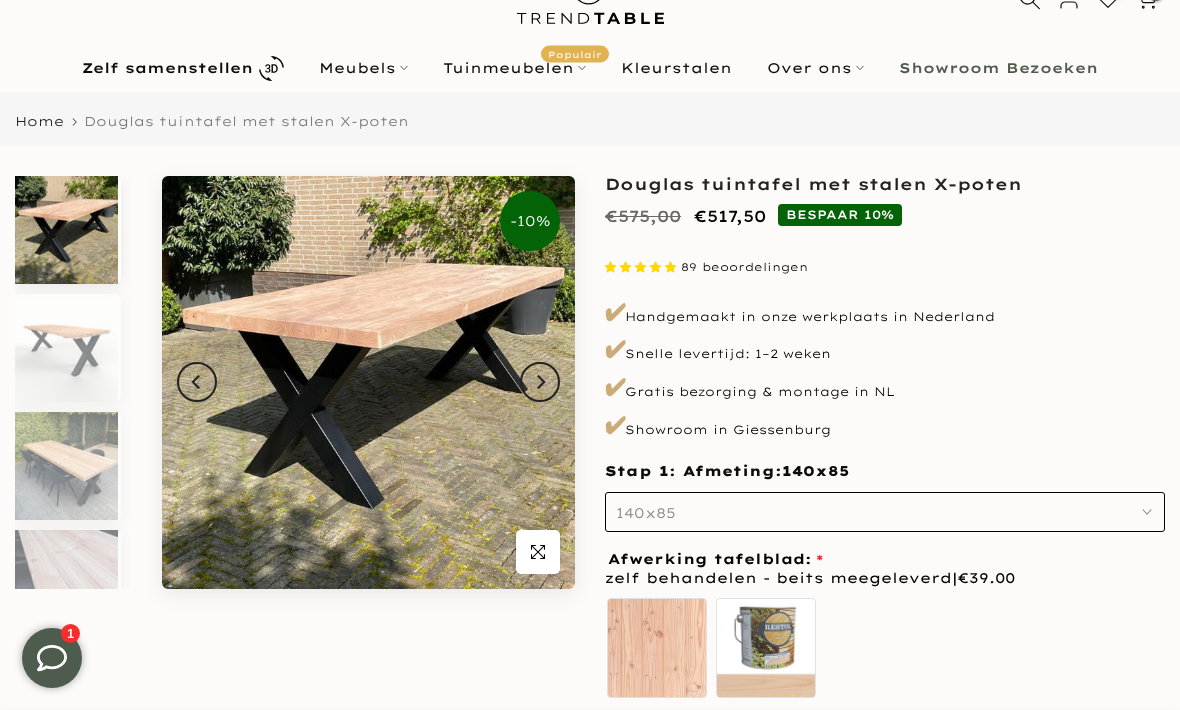 click on "Zelf samenstellen" at bounding box center [167, 68] 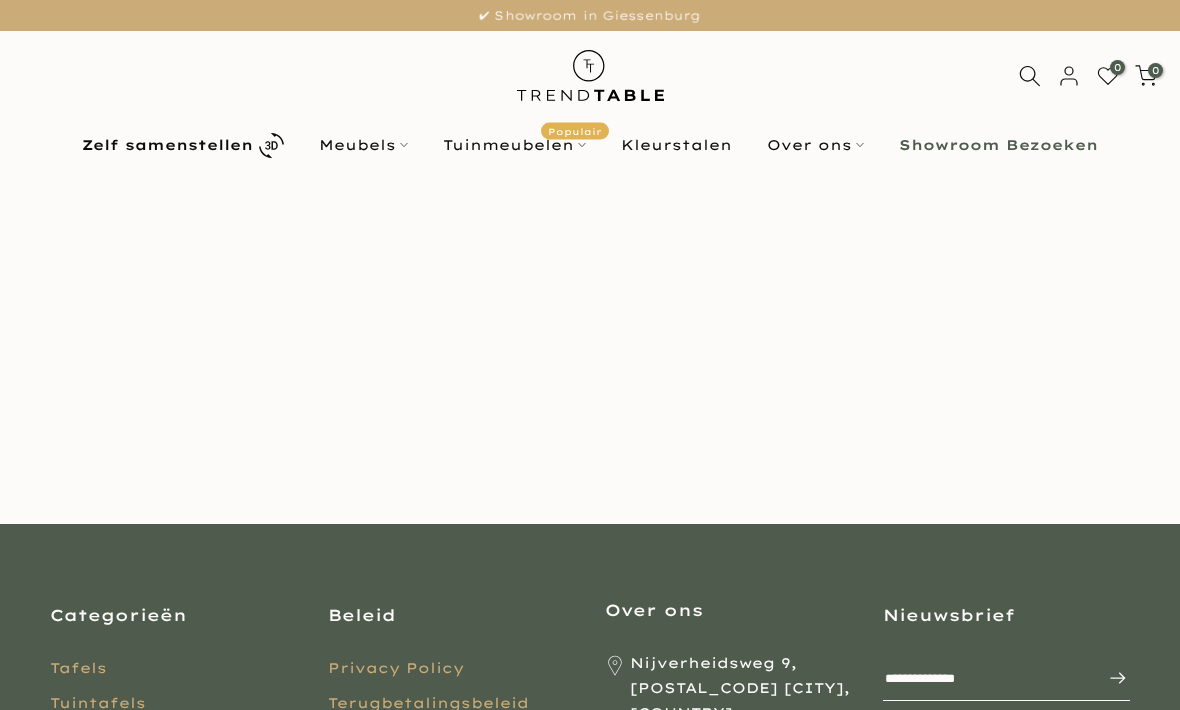 scroll, scrollTop: 0, scrollLeft: 0, axis: both 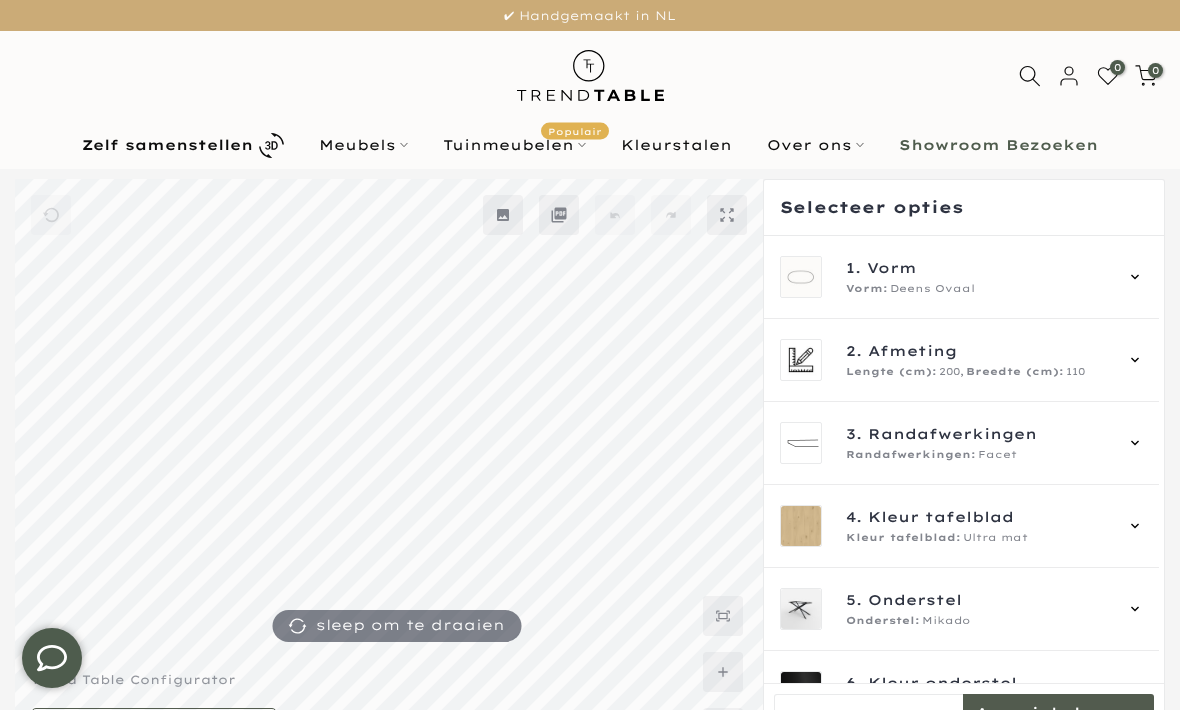 click on "1. Vorm Vorm: Deens Ovaal" at bounding box center [962, 277] 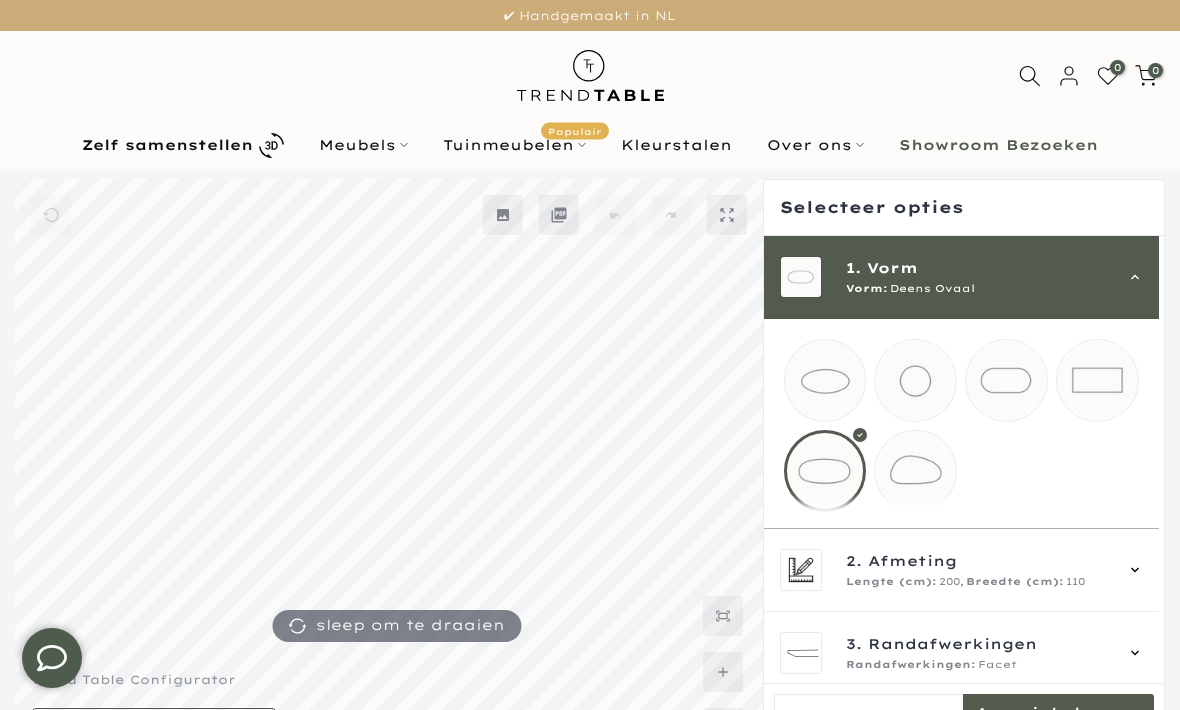 click at bounding box center (1097, 380) 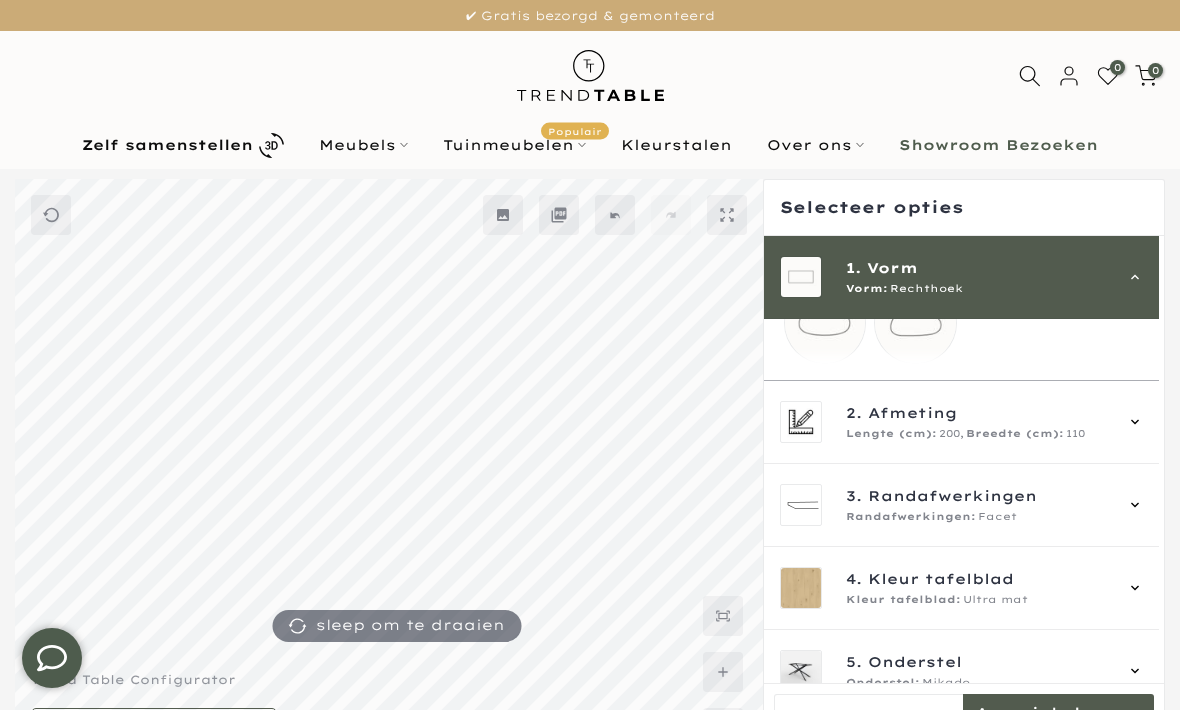 scroll, scrollTop: 158, scrollLeft: 0, axis: vertical 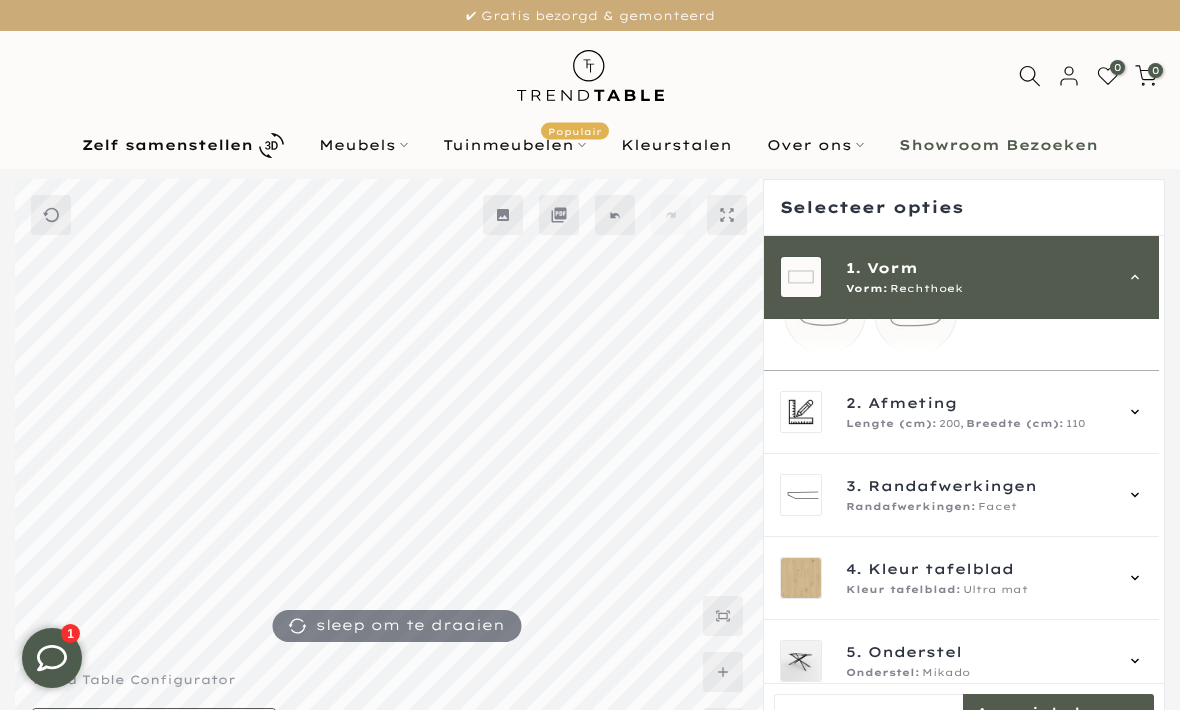 click on "2.  Afmeting Lengte (cm): 200, Breedte (cm): 110" at bounding box center [962, 412] 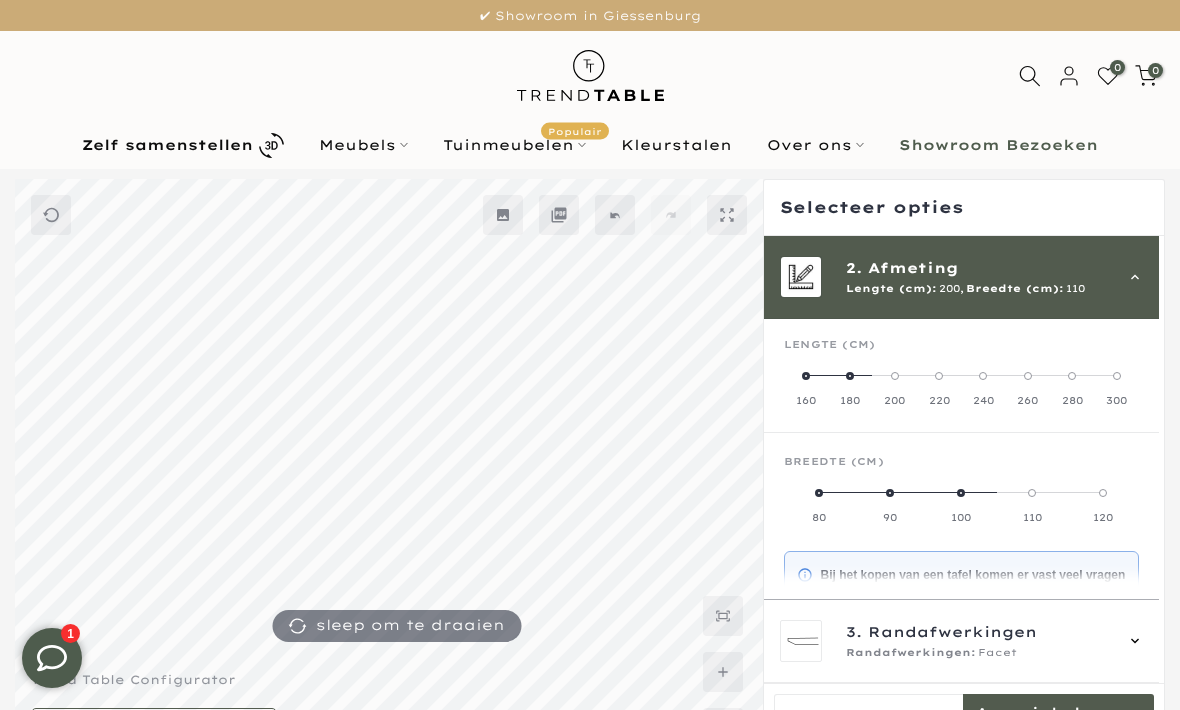 scroll, scrollTop: 84, scrollLeft: 0, axis: vertical 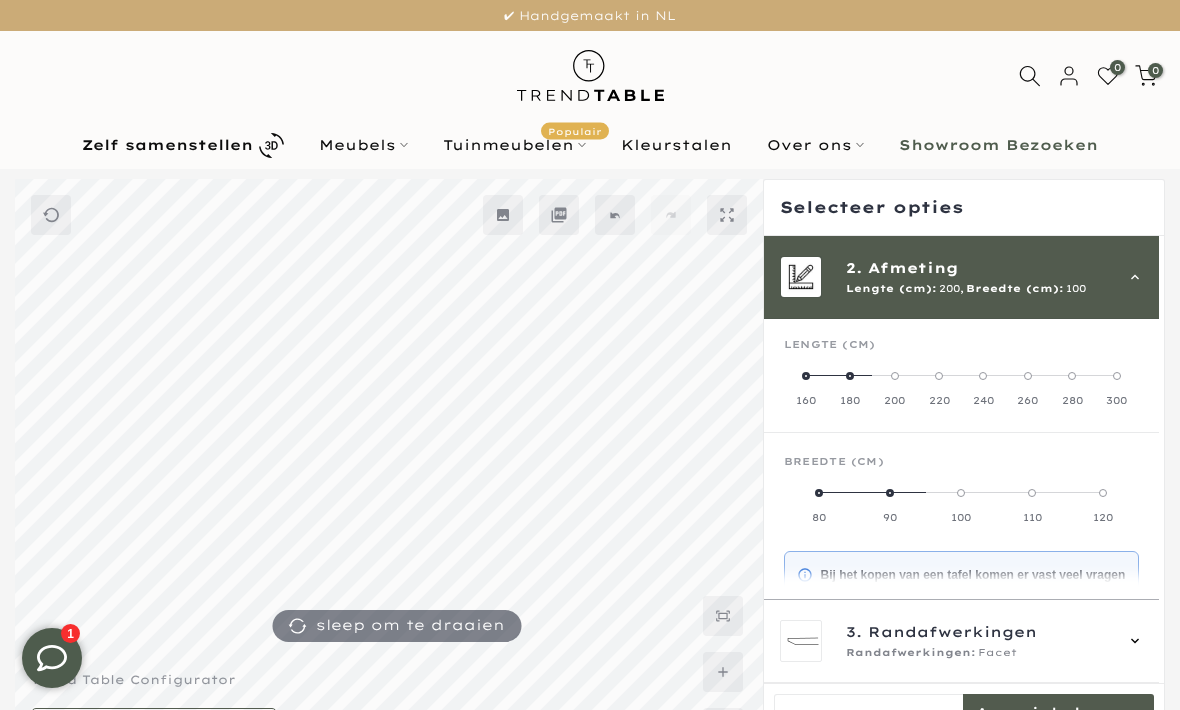 click on "220" 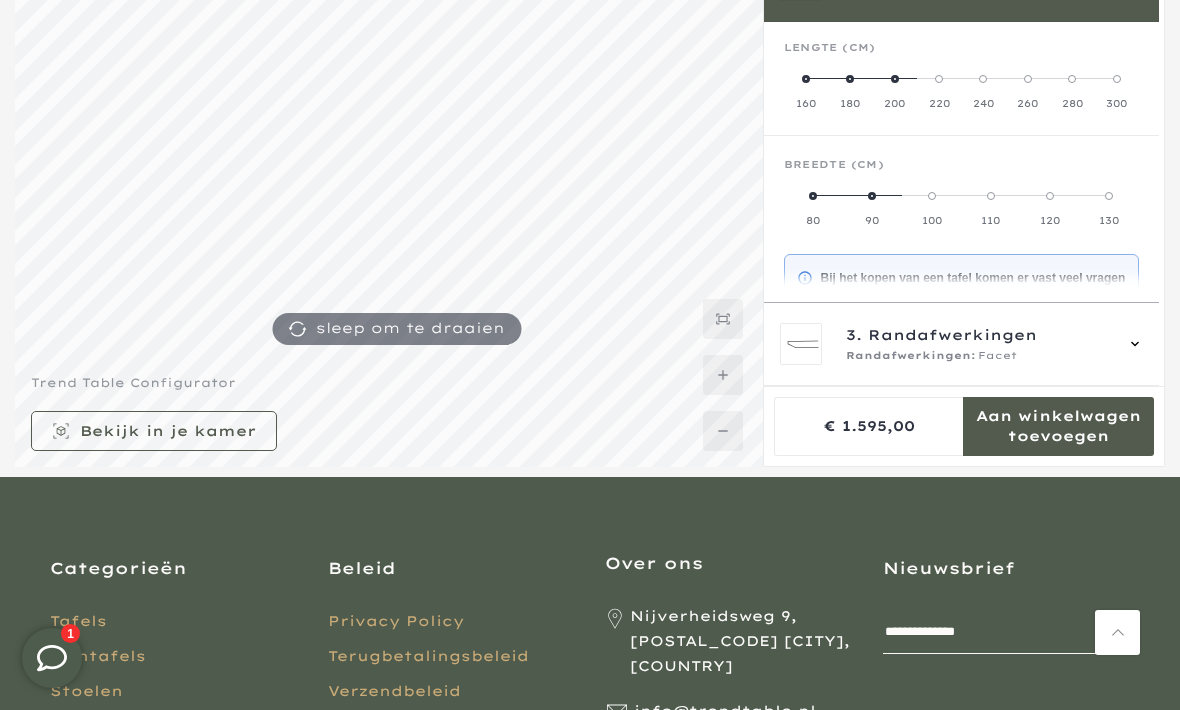 scroll, scrollTop: 299, scrollLeft: 0, axis: vertical 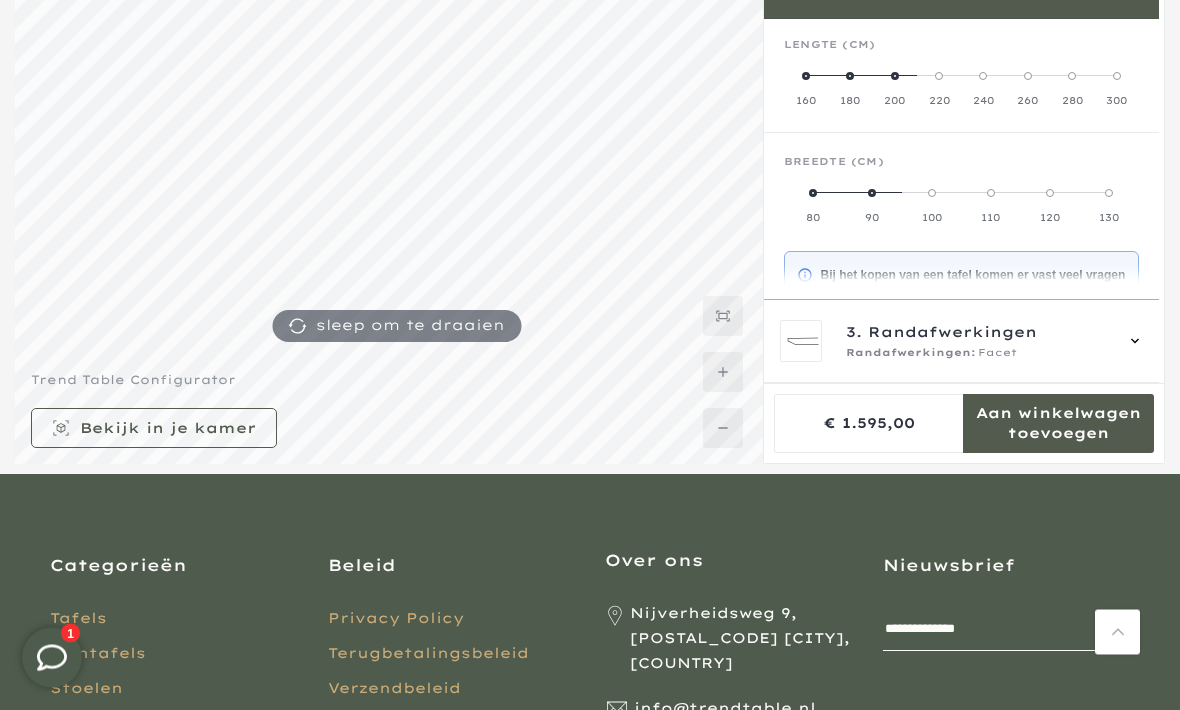 click on "Randafwerkingen: Facet" at bounding box center [979, 354] 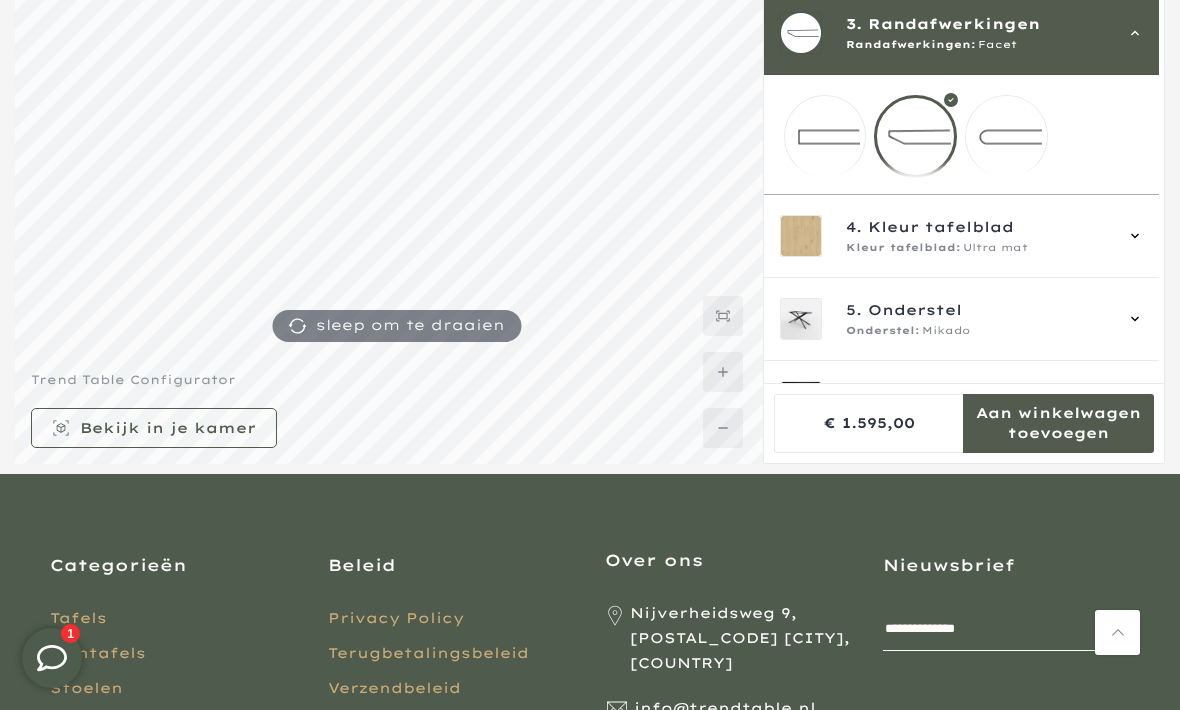 scroll, scrollTop: 123, scrollLeft: 0, axis: vertical 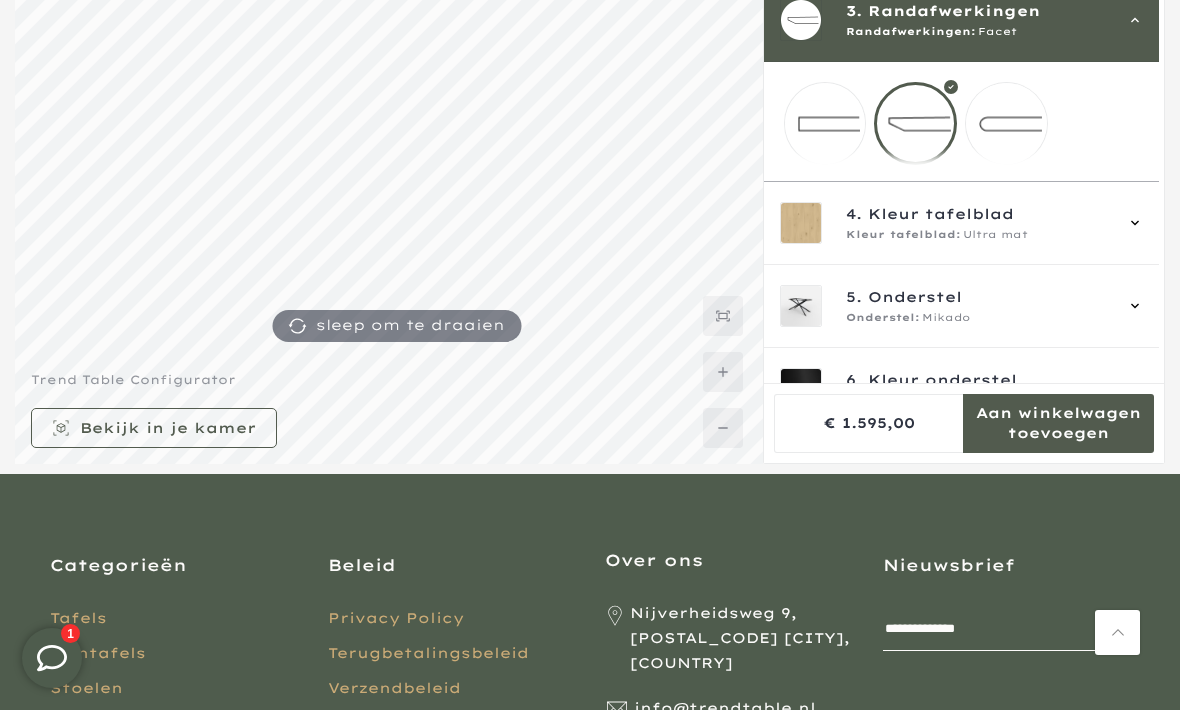 click on "Kleur tafelblad: Ultra mat" at bounding box center [979, 235] 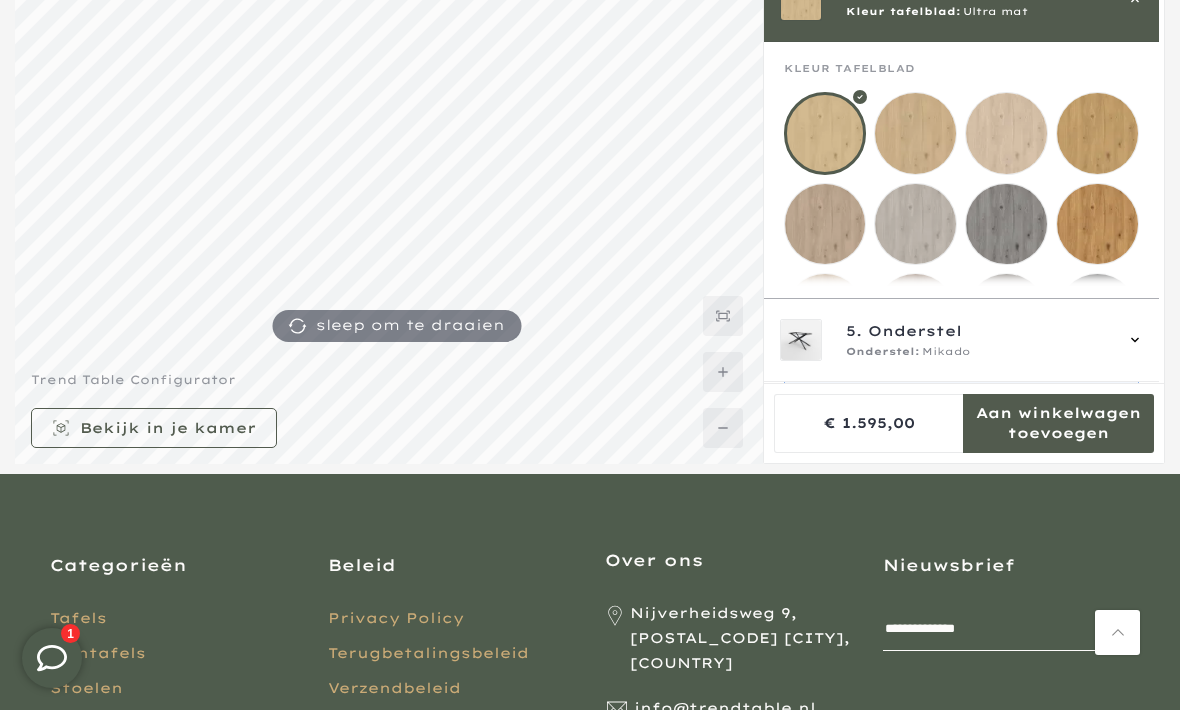 scroll, scrollTop: 249, scrollLeft: 0, axis: vertical 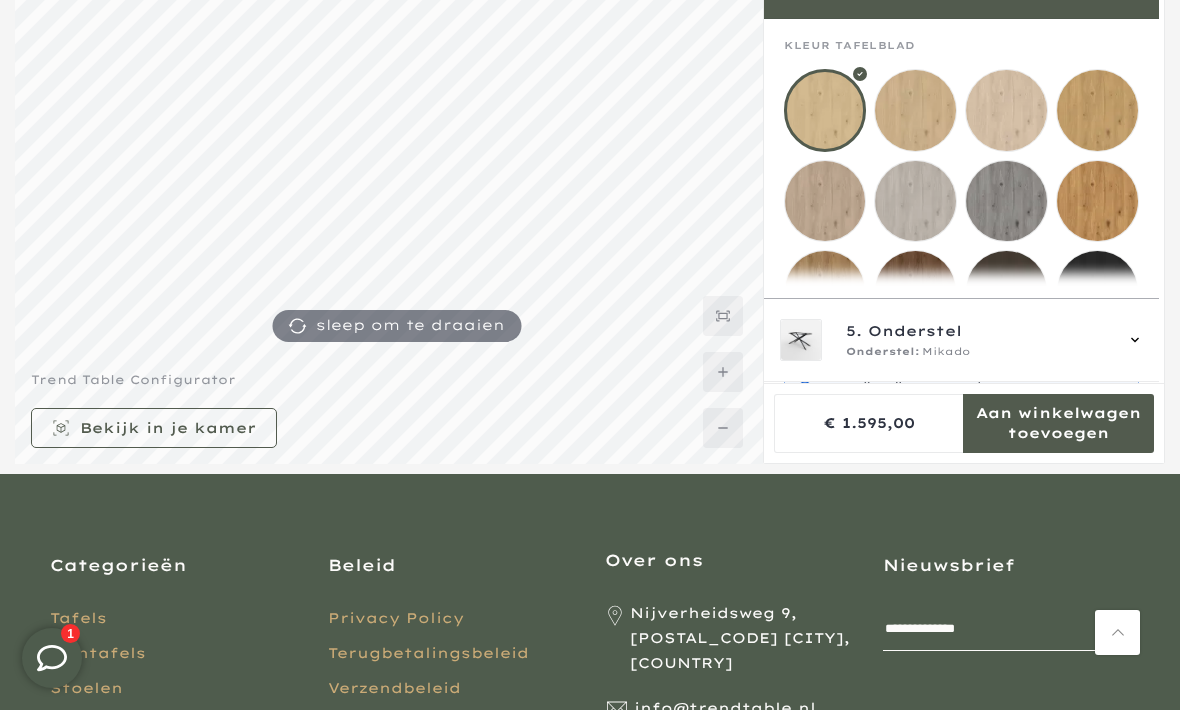 click at bounding box center (1097, 201) 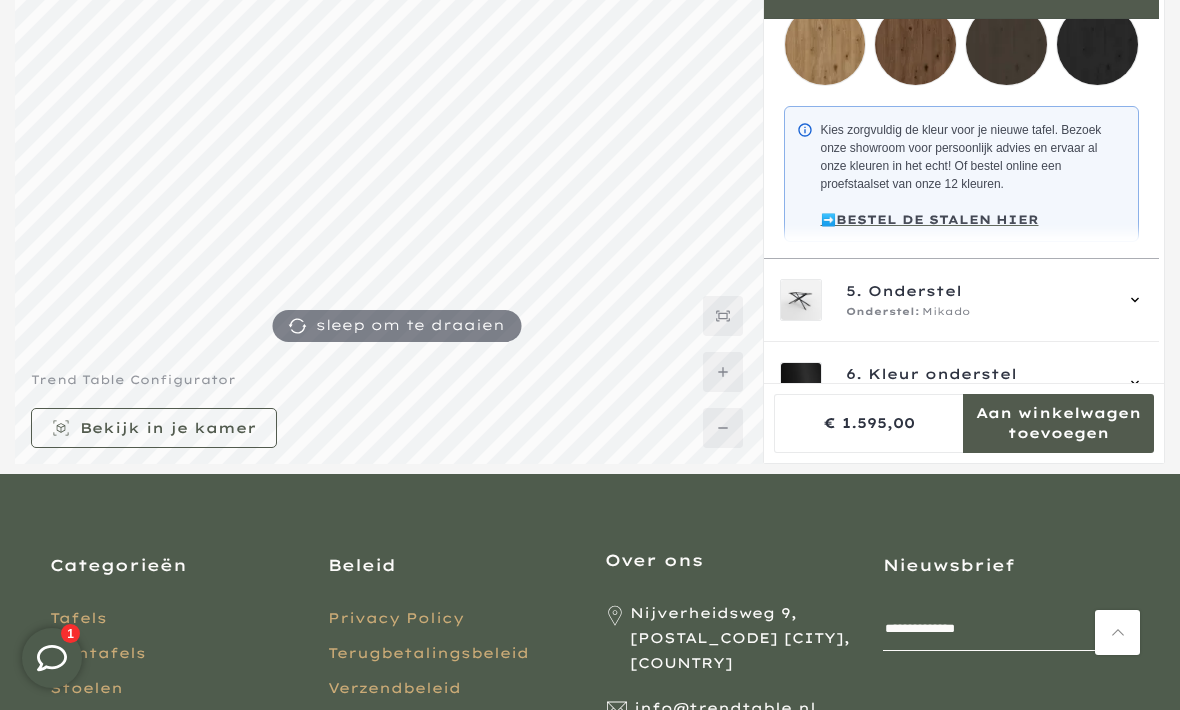 click on "5. Onderstel Onderstel: Mikado" at bounding box center [962, 300] 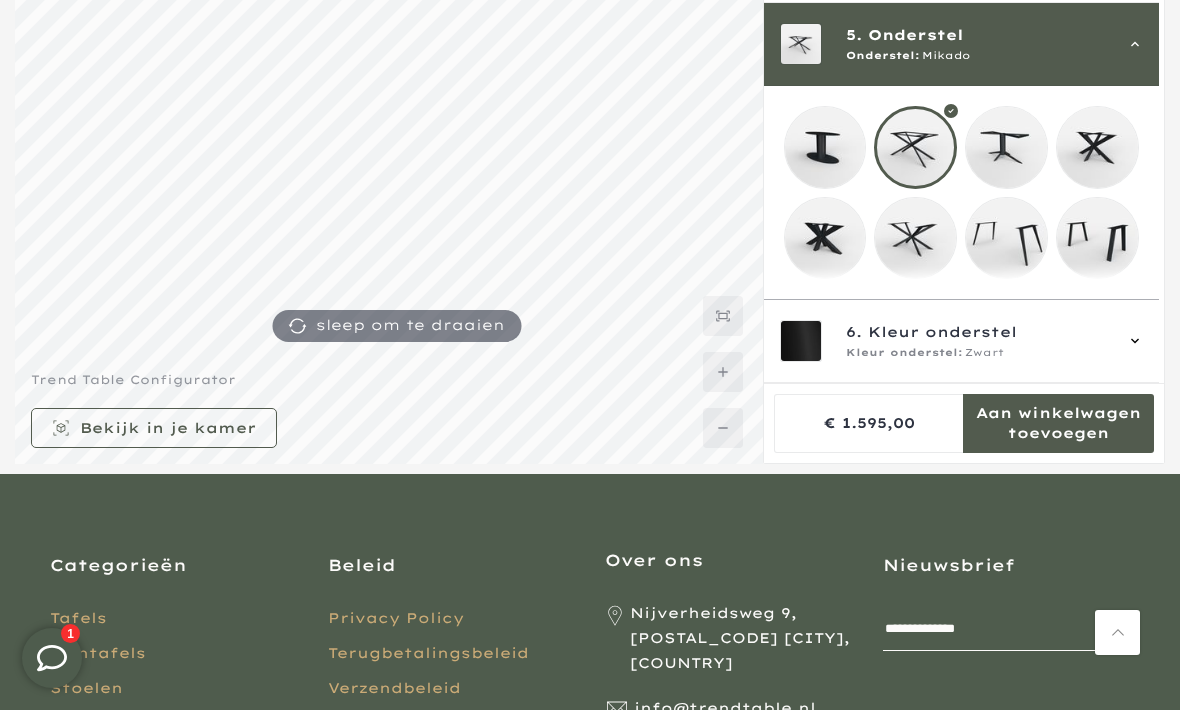 scroll, scrollTop: 265, scrollLeft: 0, axis: vertical 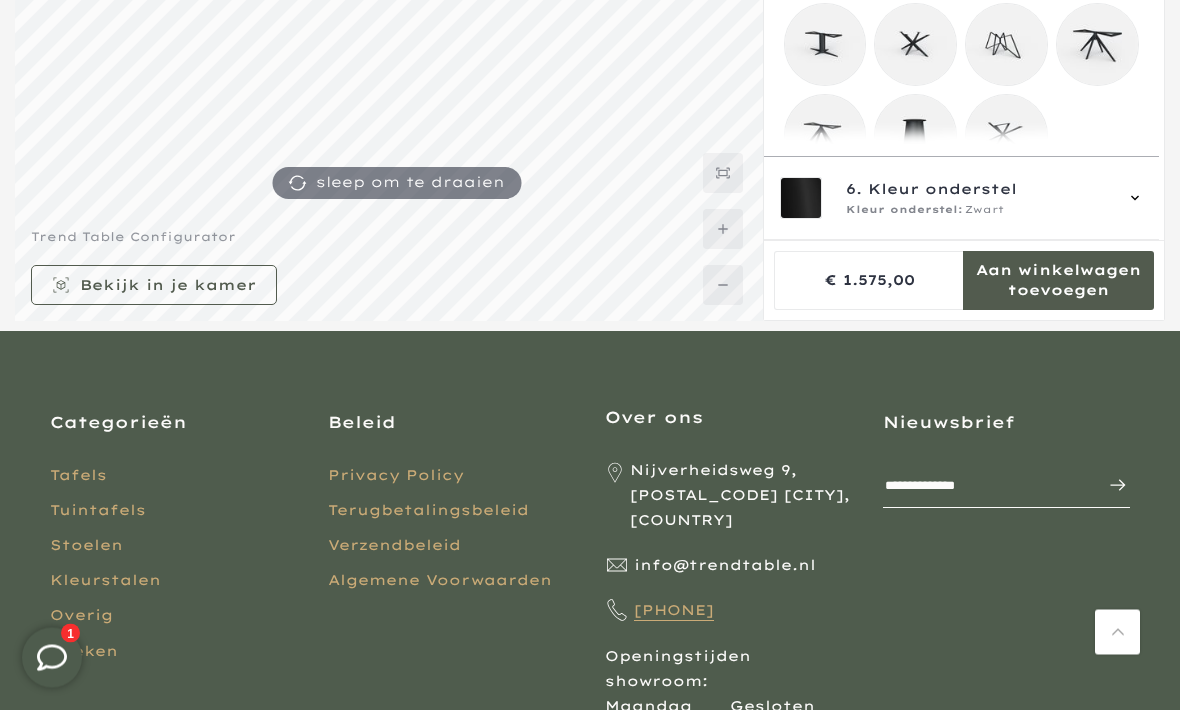click on "6. Kleur onderstel" at bounding box center (979, 190) 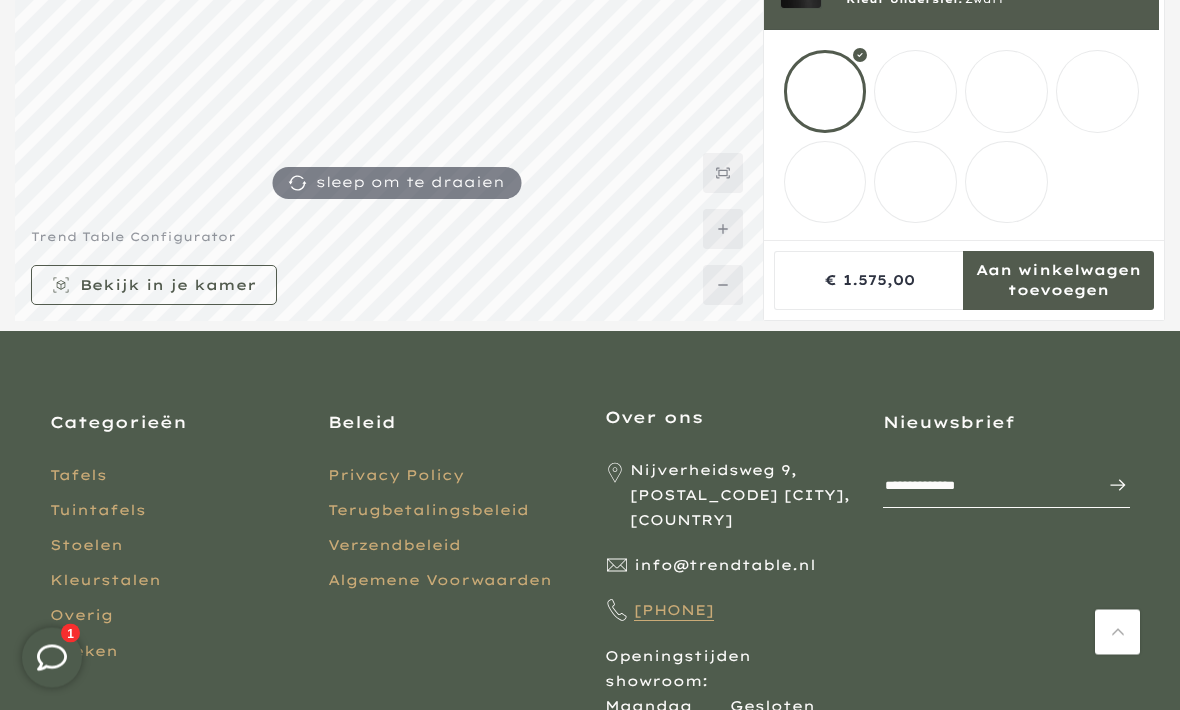 scroll, scrollTop: 443, scrollLeft: 0, axis: vertical 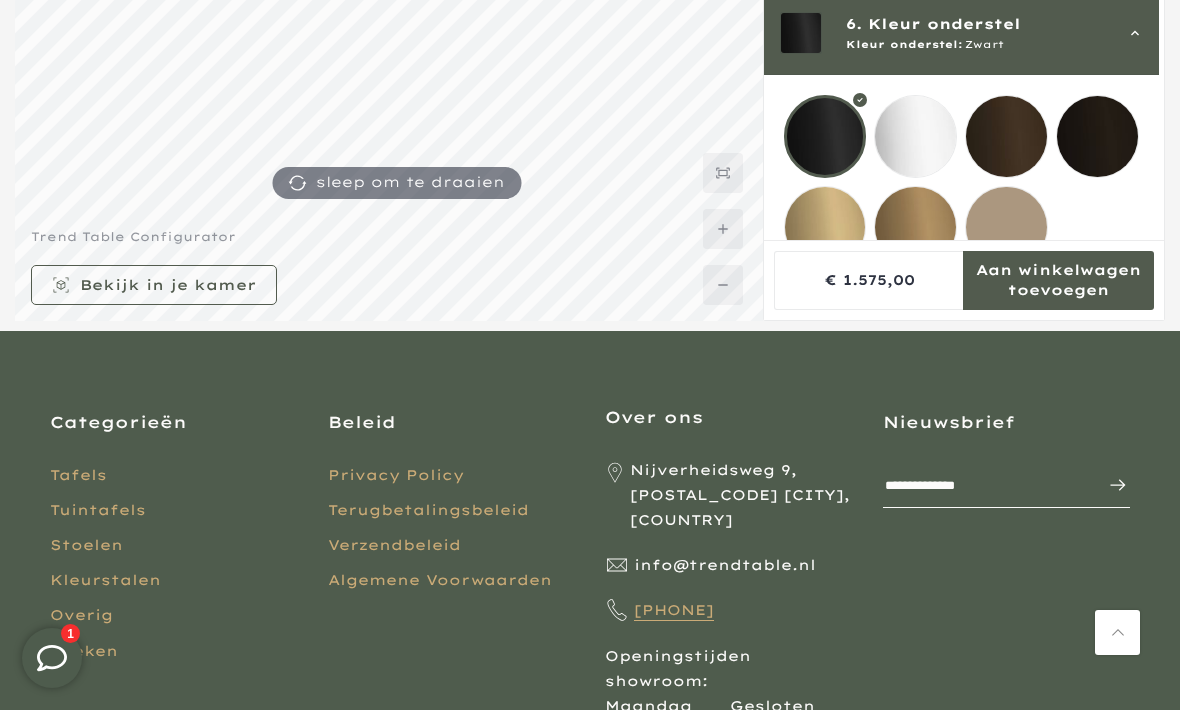 click at bounding box center (1097, 136) 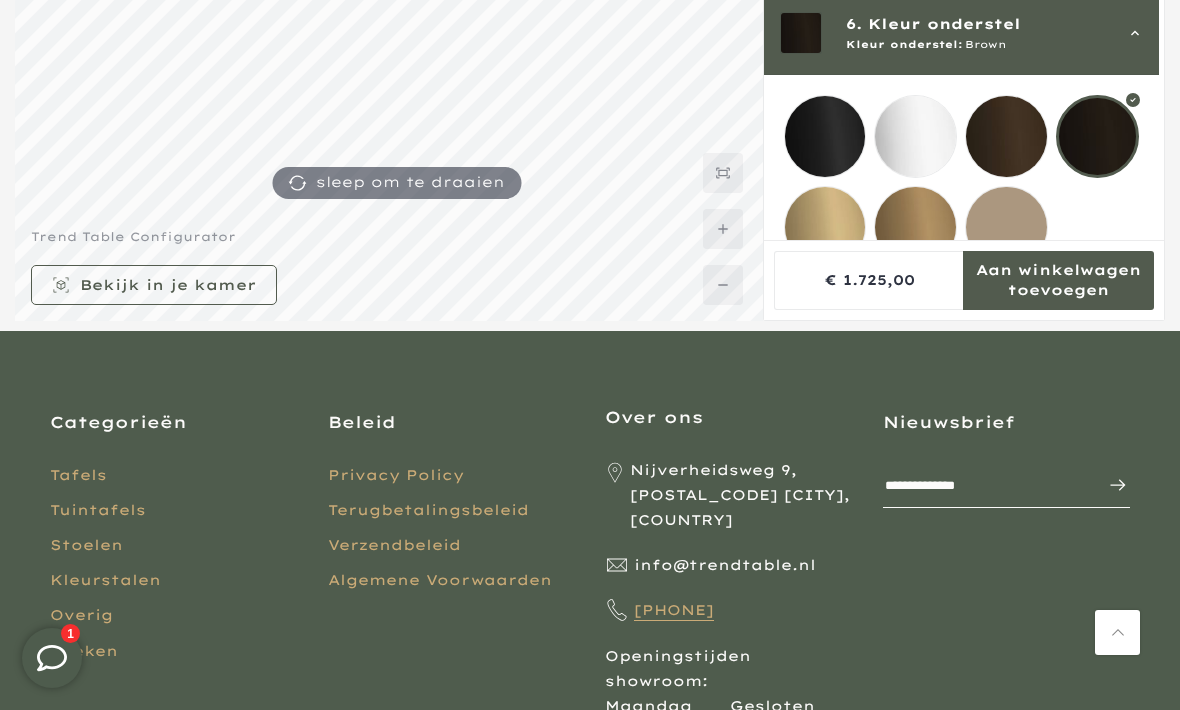 click at bounding box center (1006, 136) 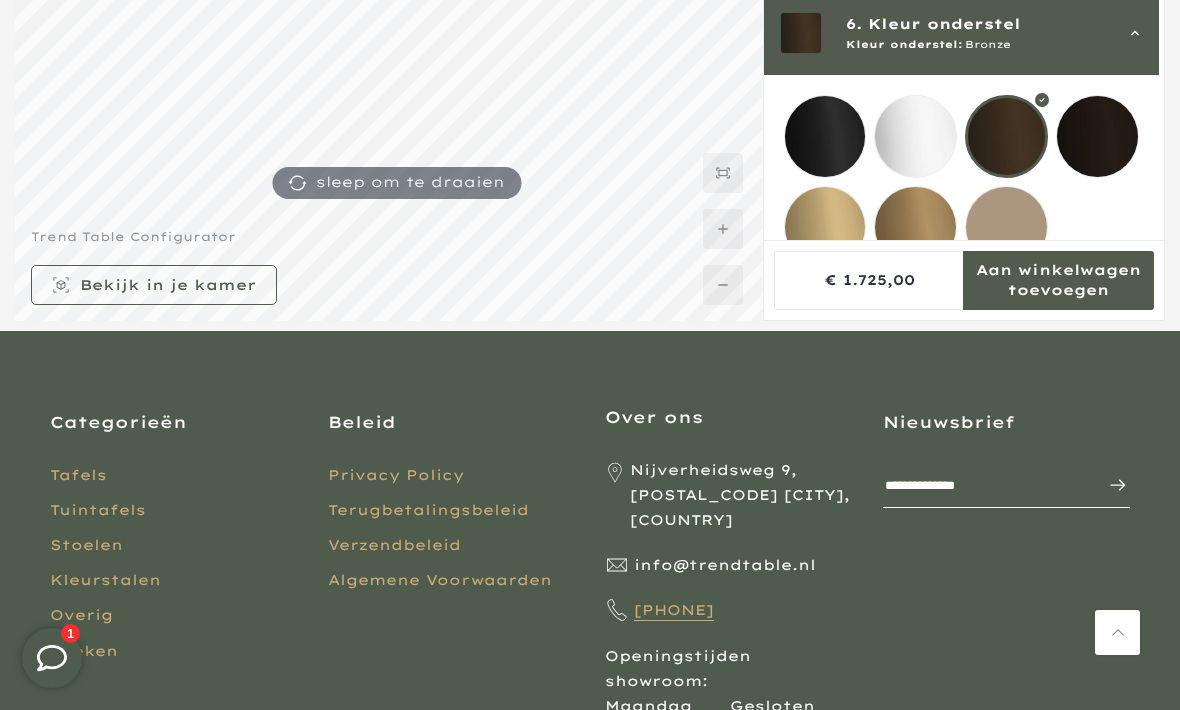 click at bounding box center [915, 136] 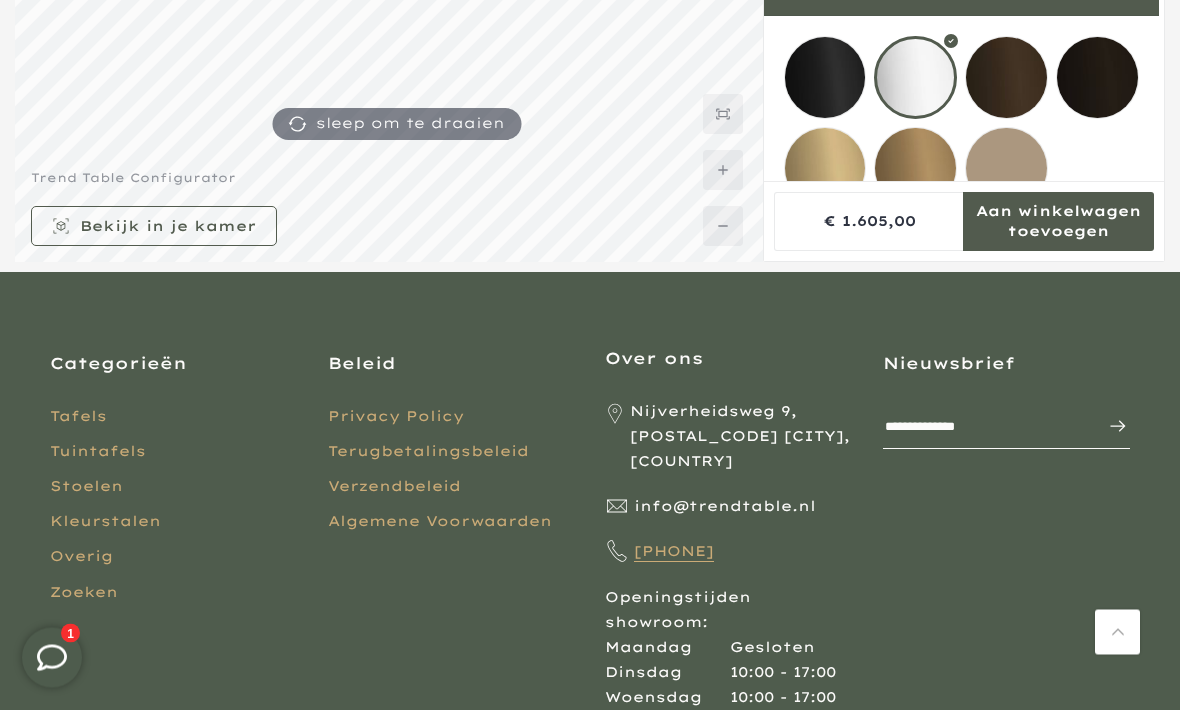 click at bounding box center (1006, 169) 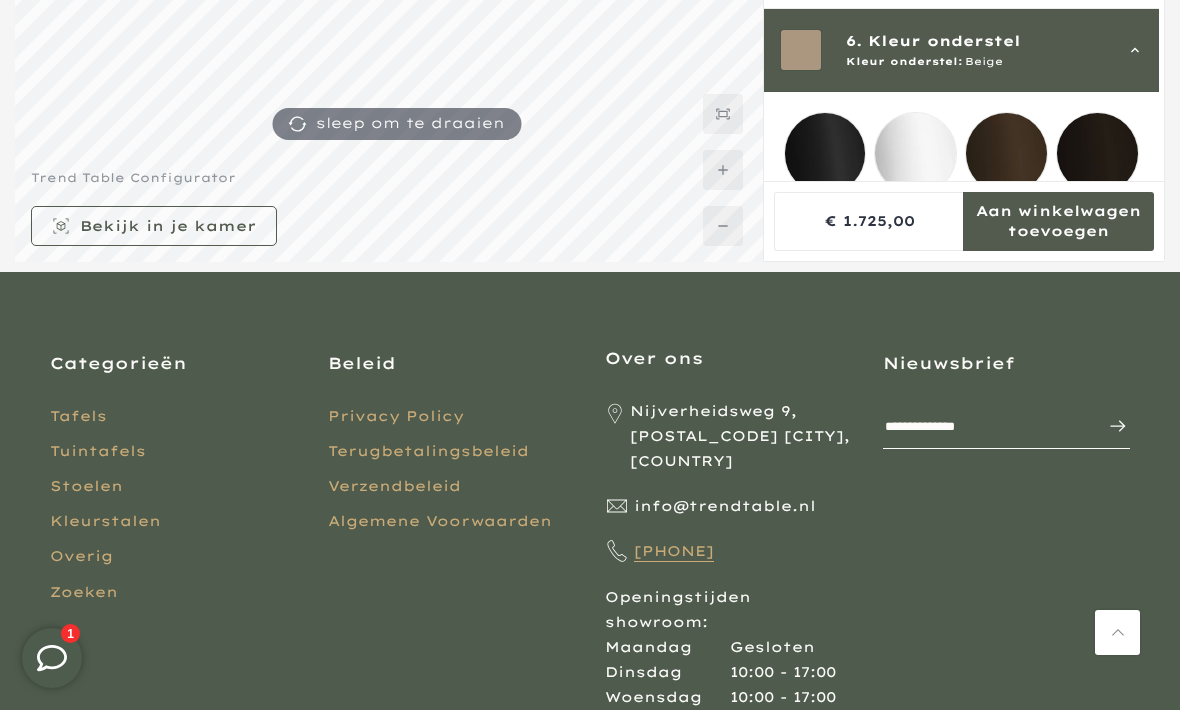 scroll, scrollTop: 178, scrollLeft: 0, axis: vertical 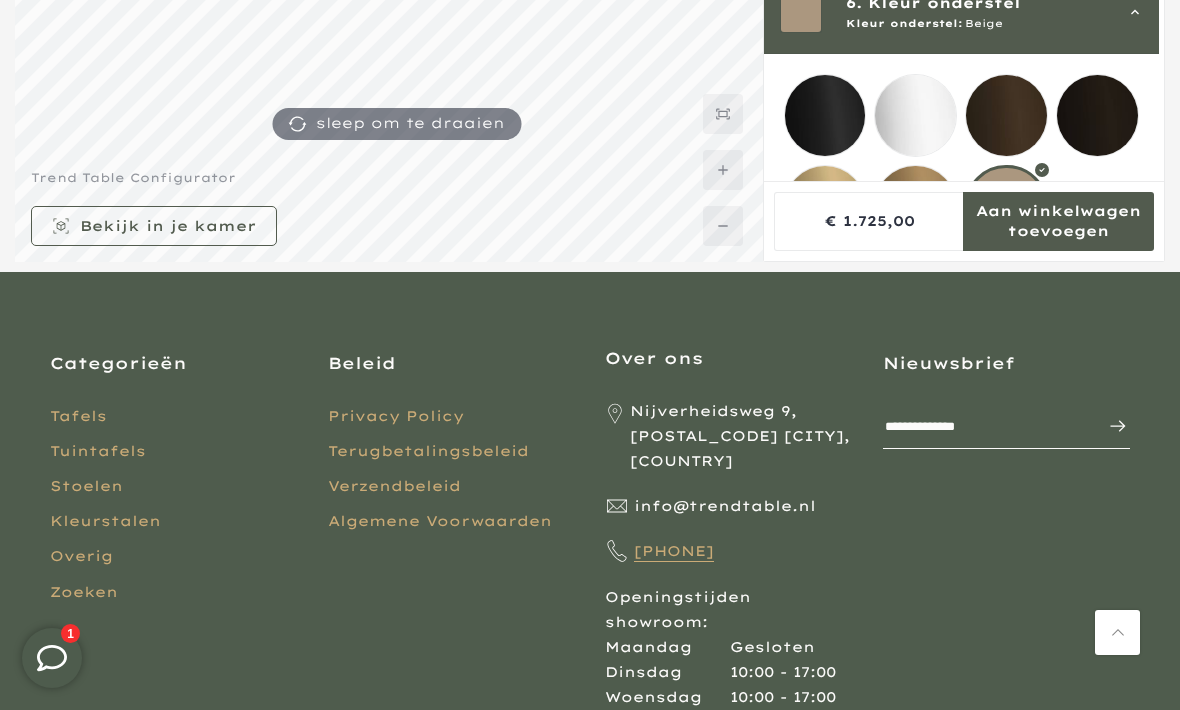 click at bounding box center [915, 206] 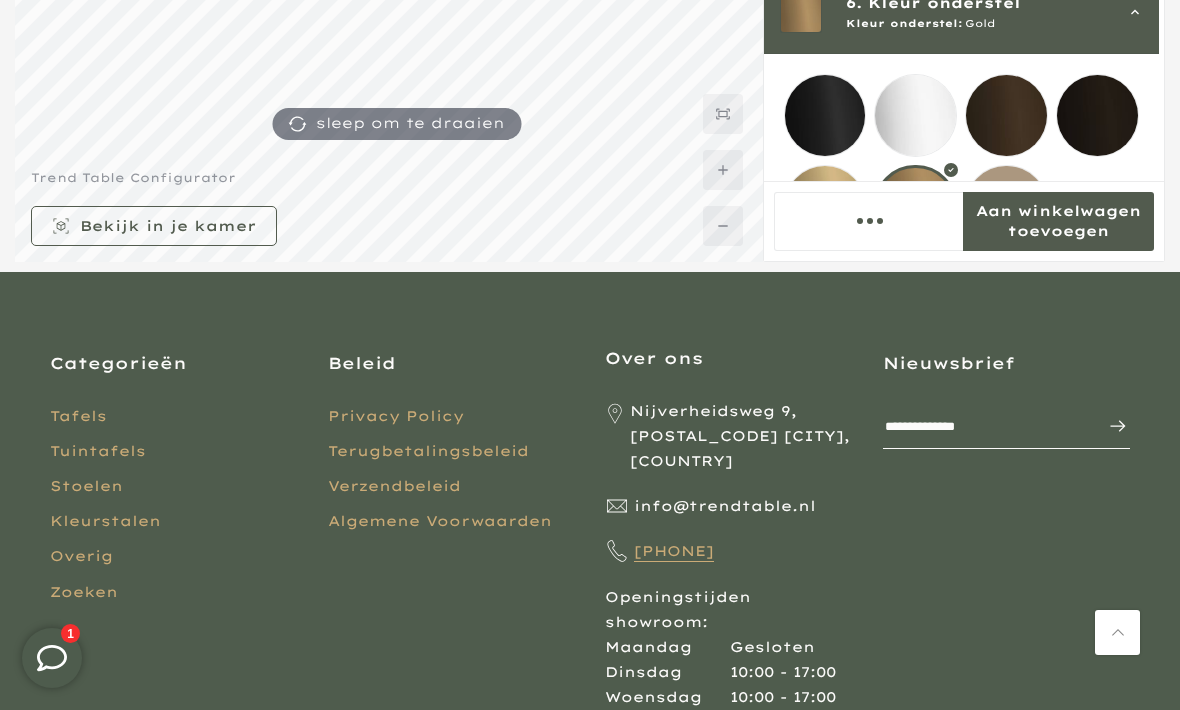 click at bounding box center (825, 206) 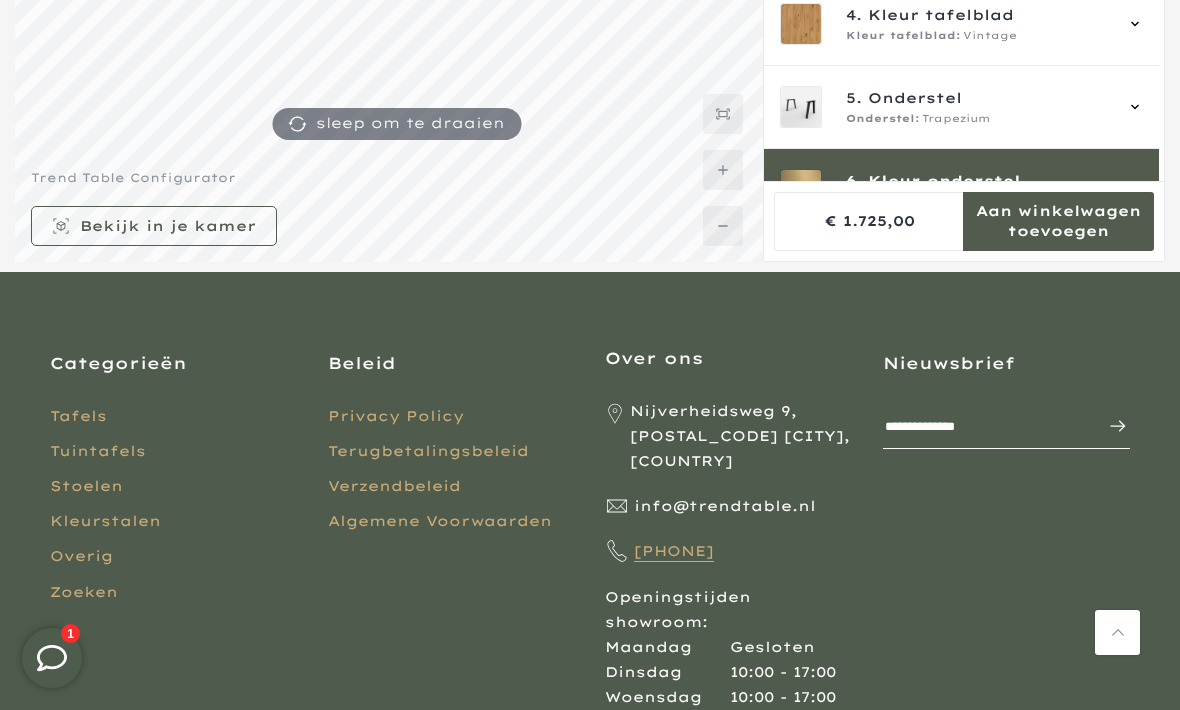 scroll, scrollTop: -1, scrollLeft: 0, axis: vertical 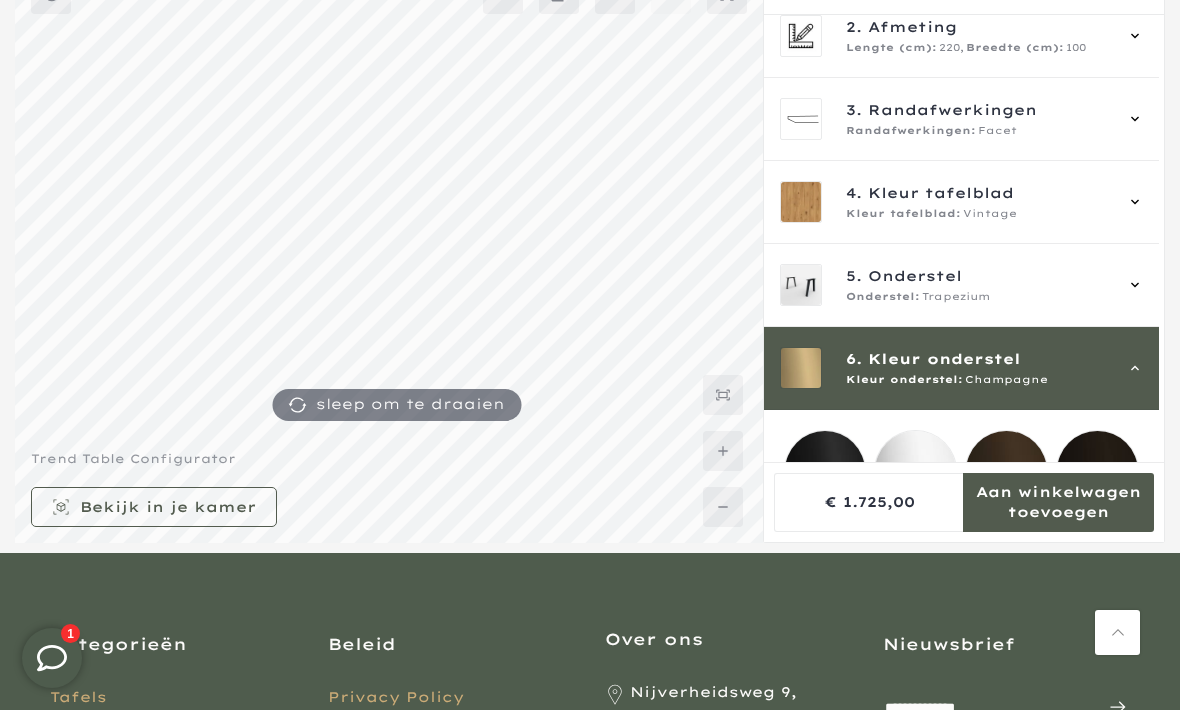 click at bounding box center (825, 471) 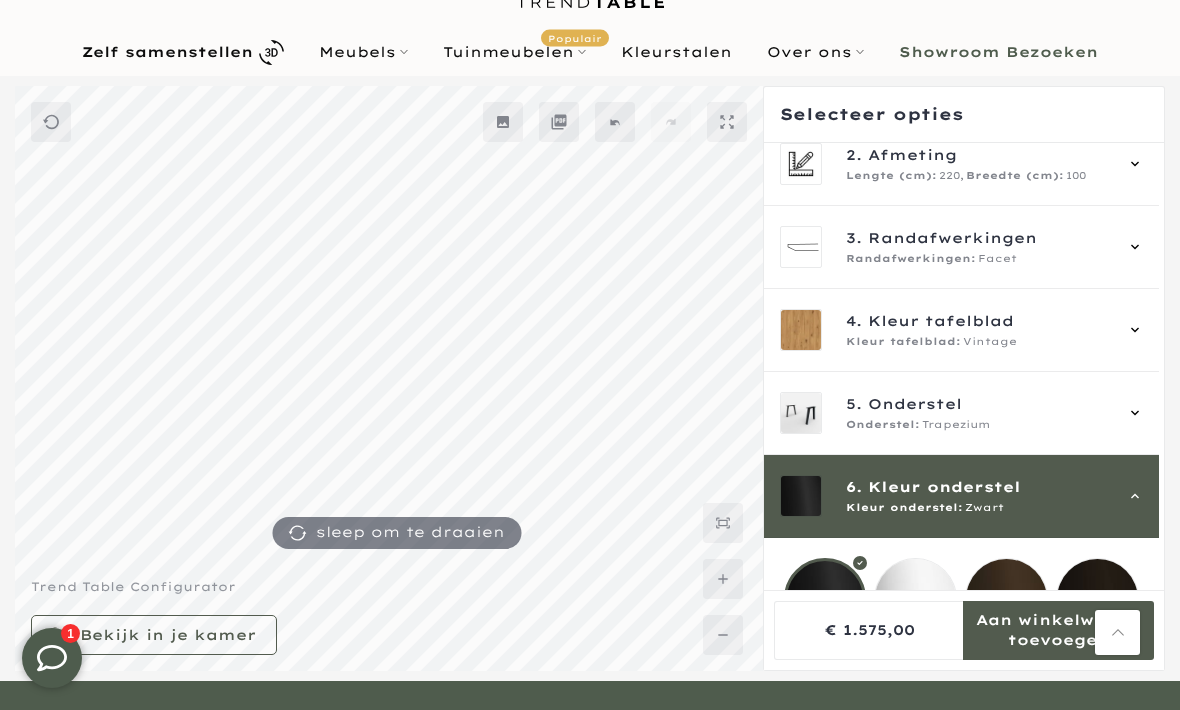 scroll, scrollTop: 0, scrollLeft: 0, axis: both 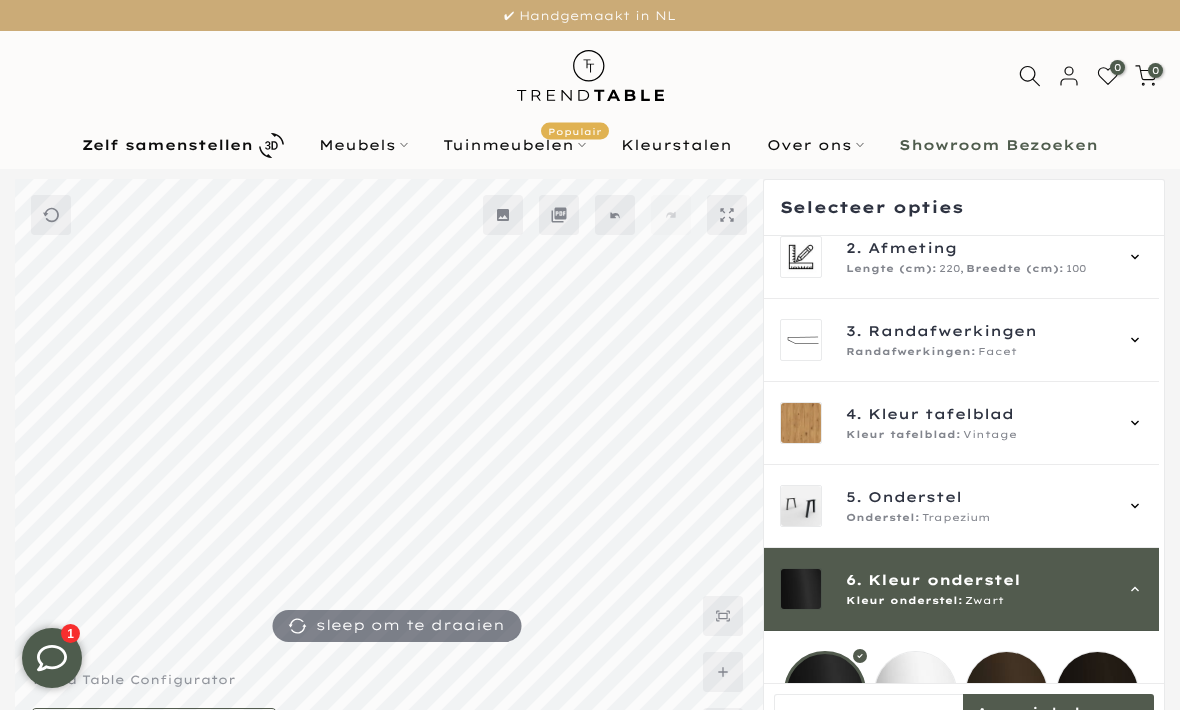 click on "Tuinmeubelen Populair" at bounding box center [515, 145] 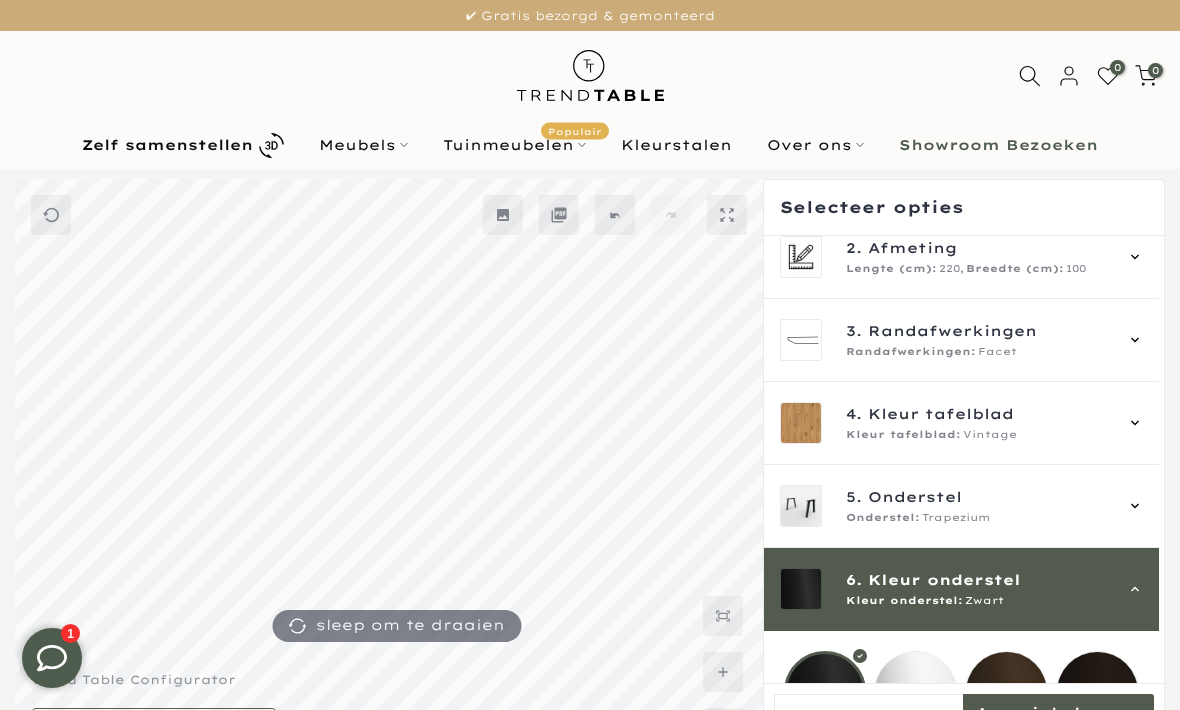 click on "Tuinmeubelen Populair" at bounding box center [515, 145] 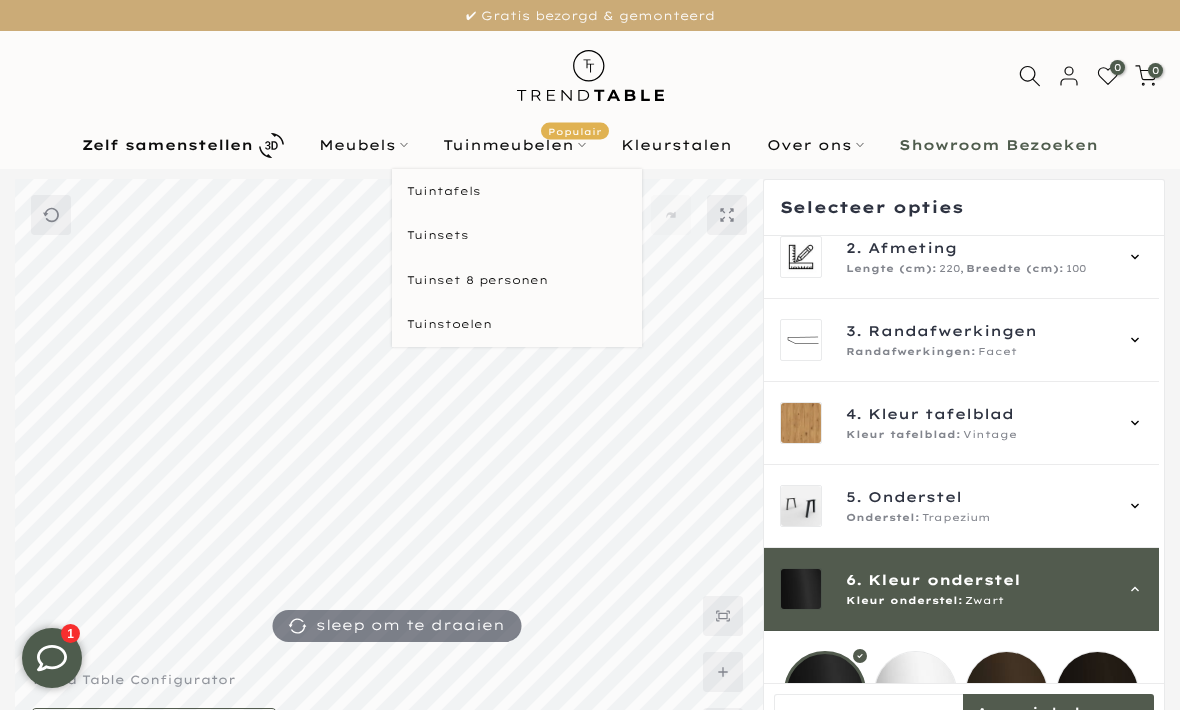 click on "Tuintafels" at bounding box center [517, 191] 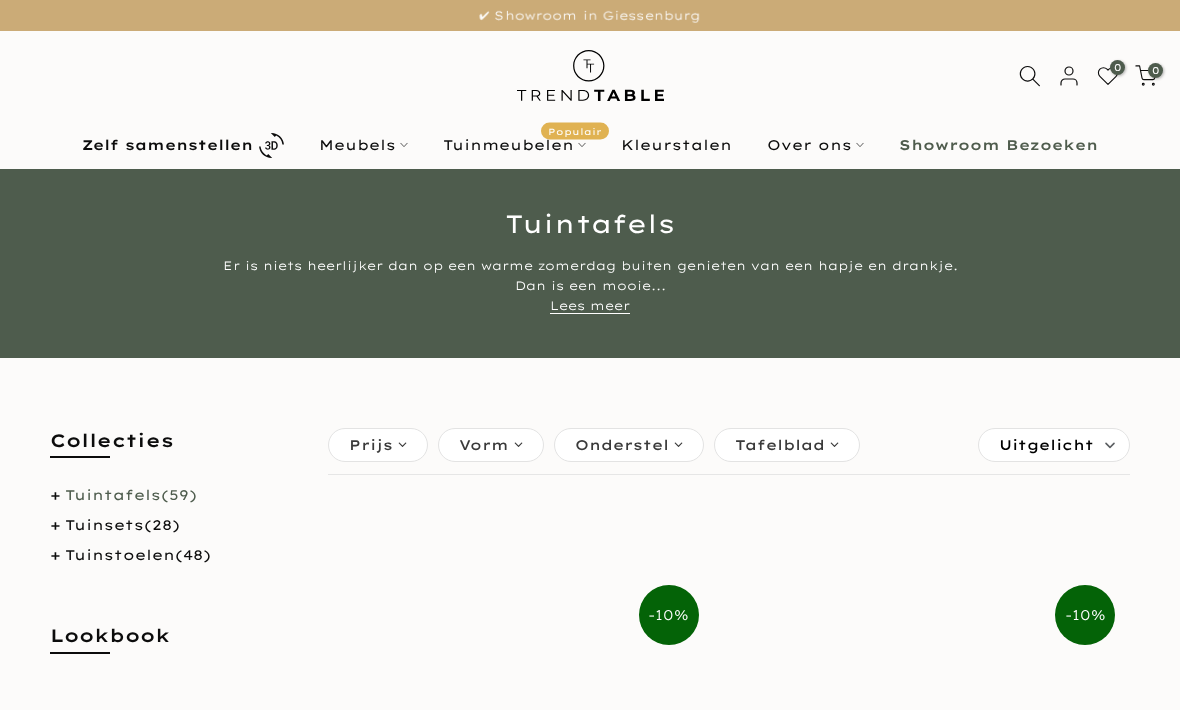 scroll, scrollTop: 0, scrollLeft: 0, axis: both 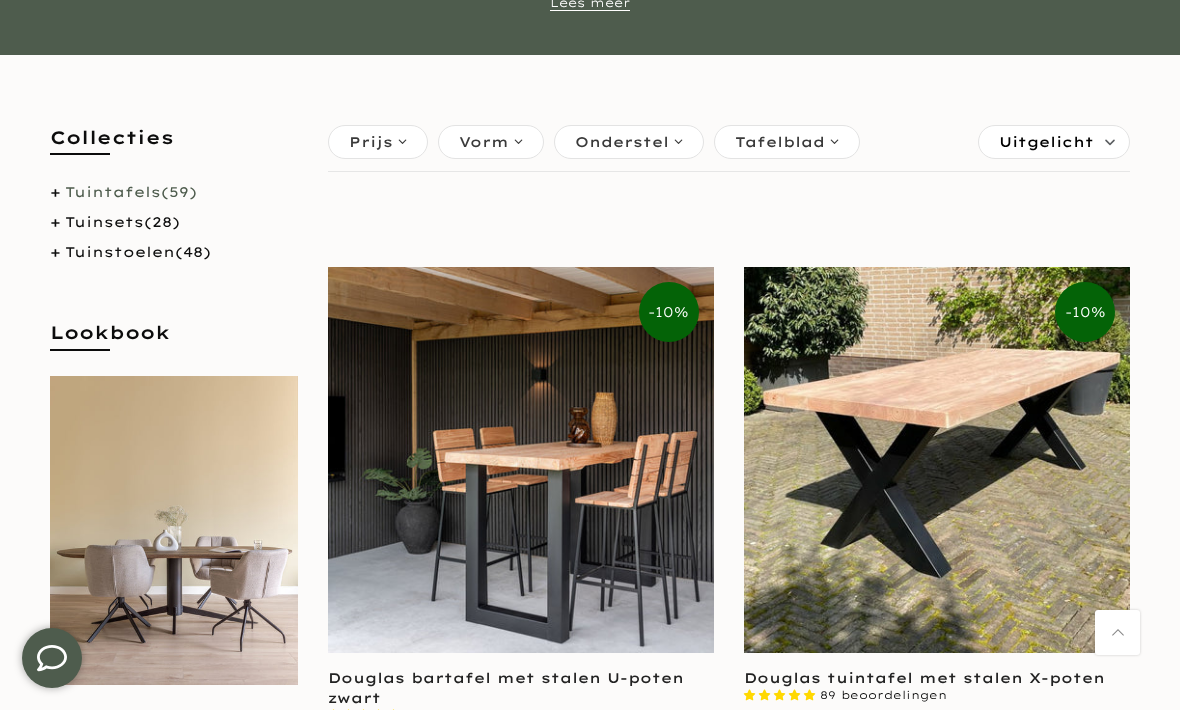 click on "Vorm" at bounding box center [491, 142] 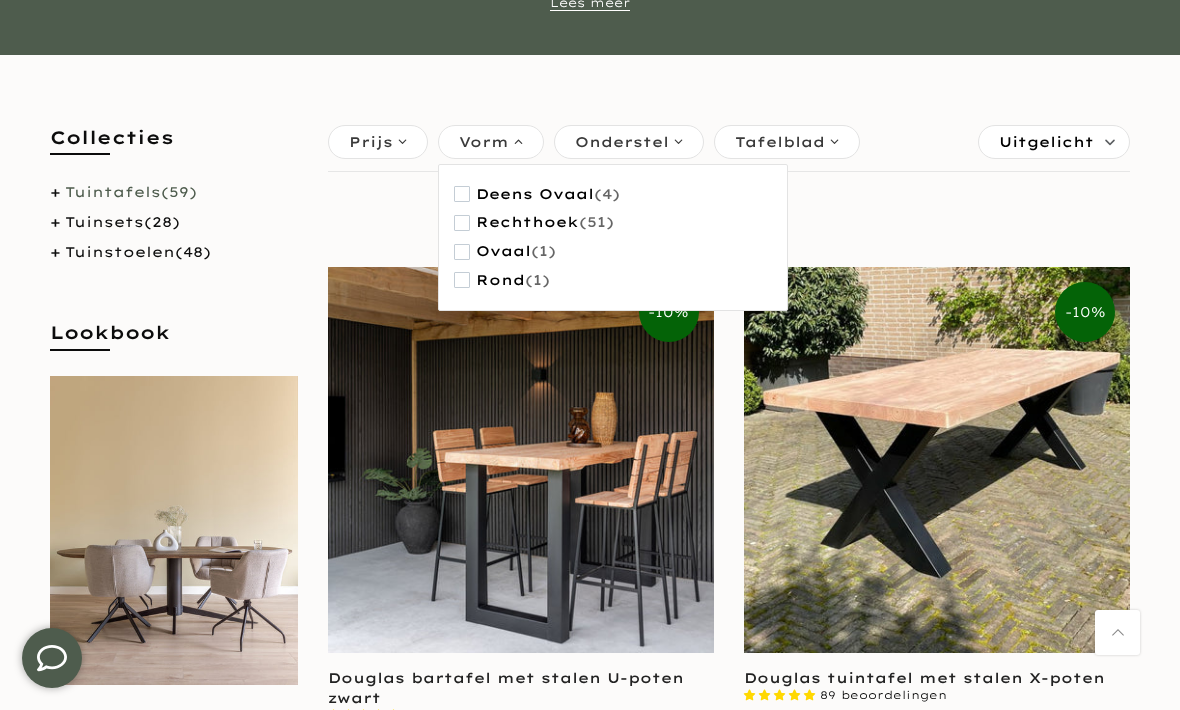 click on "Rechthoek
(51)" at bounding box center [534, 222] 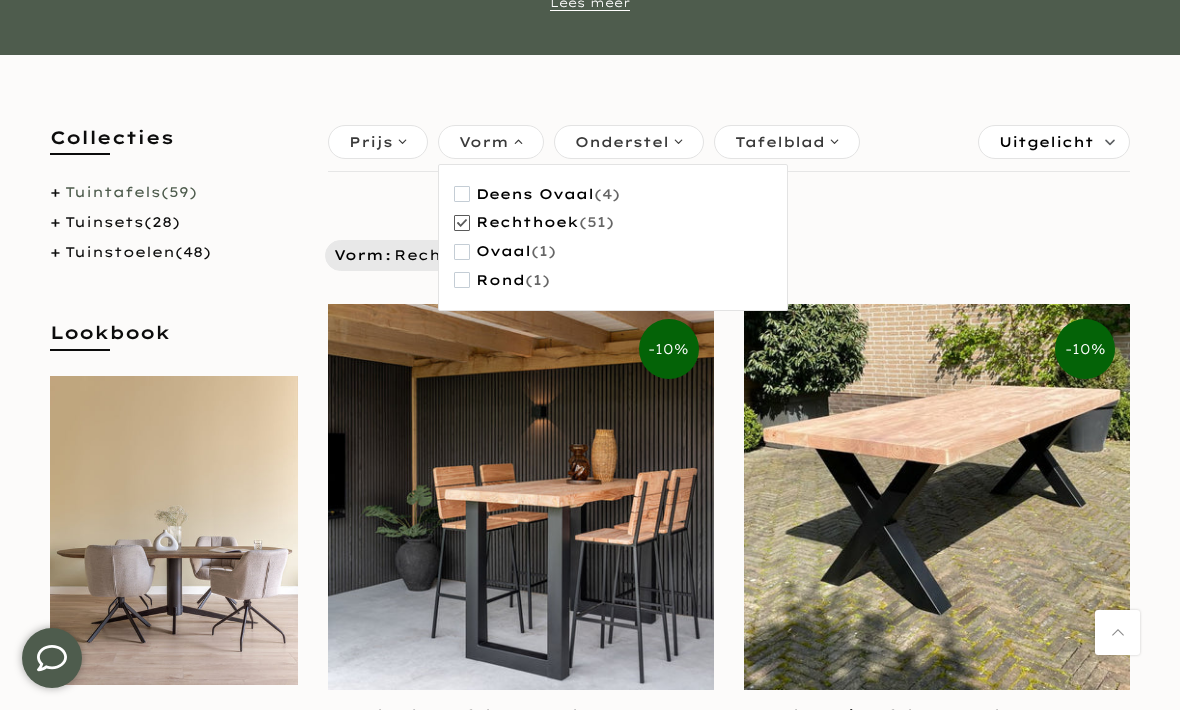 click on "Onderstel" at bounding box center (629, 142) 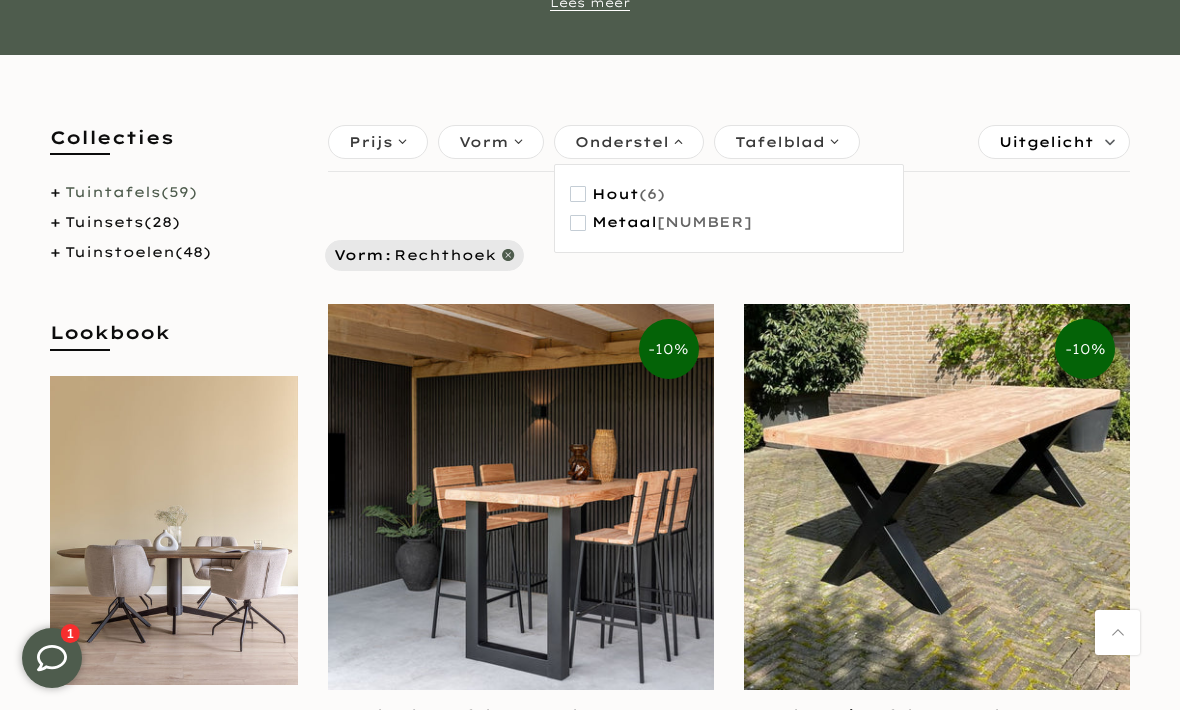 click on "Metaal
(45)" at bounding box center [661, 222] 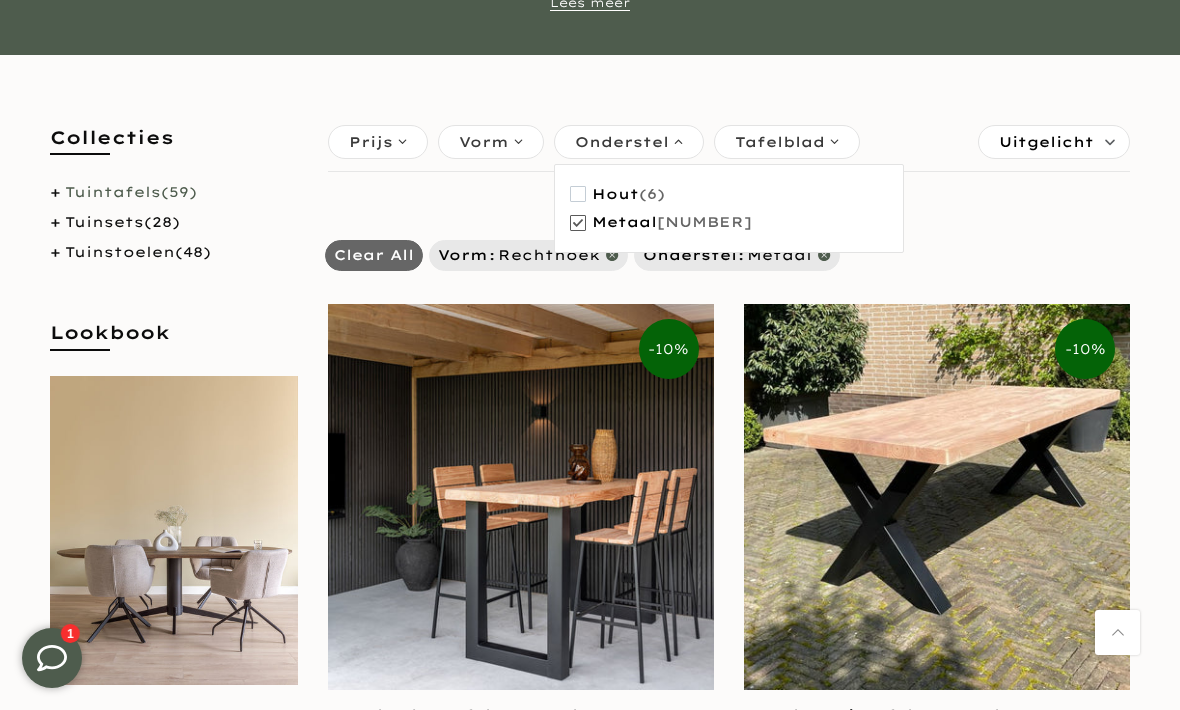click on "Tafelblad" at bounding box center [787, 142] 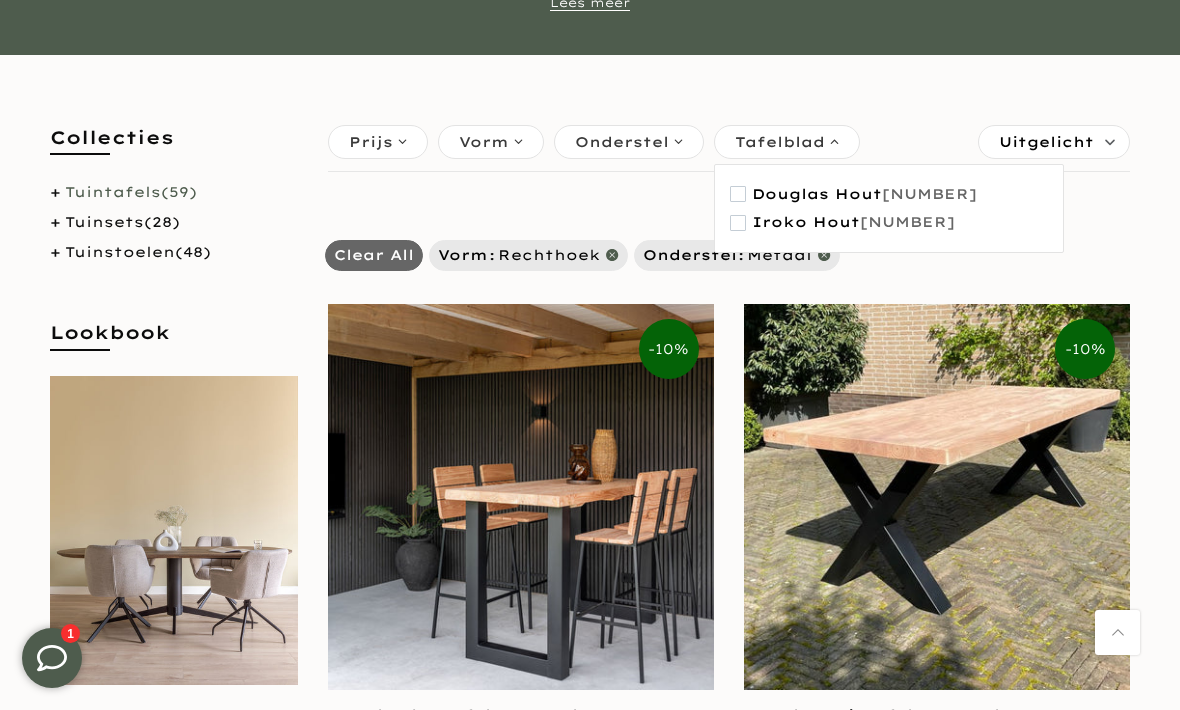 click at bounding box center [738, 223] 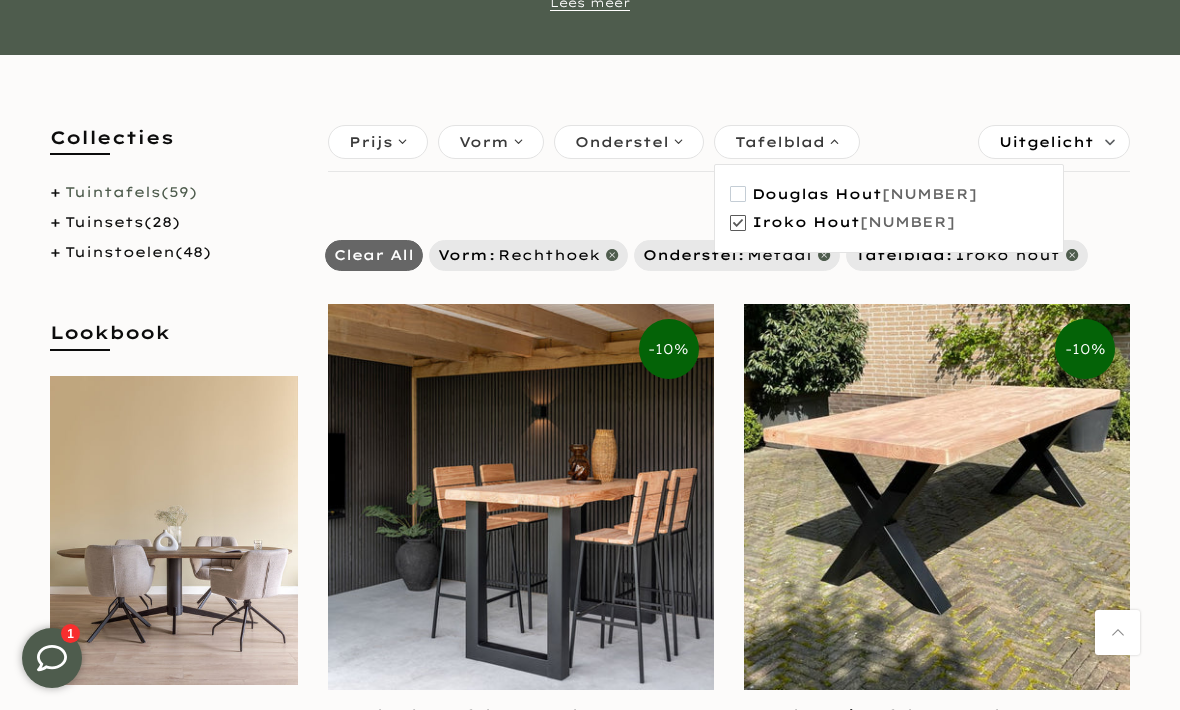 click on "Filter
Uitgelicht
Best verkocht
Prijs, laag naar hoog
Prijs hoog naar laag
Datum, nieuw naar oud
% korting
Uitgelicht
Clear All
Vorm
Rechthoek
Onderstel
Metaal
Tafelblad
Iroko hout" at bounding box center [729, 238] 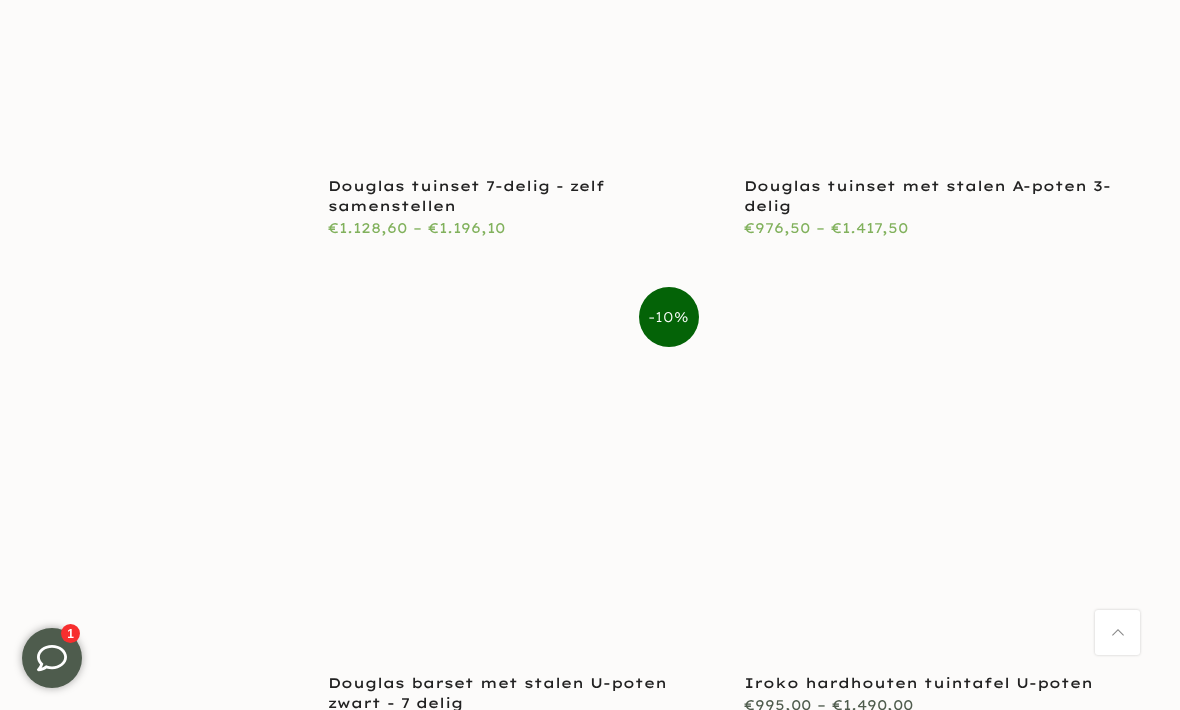 scroll, scrollTop: 7008, scrollLeft: 0, axis: vertical 